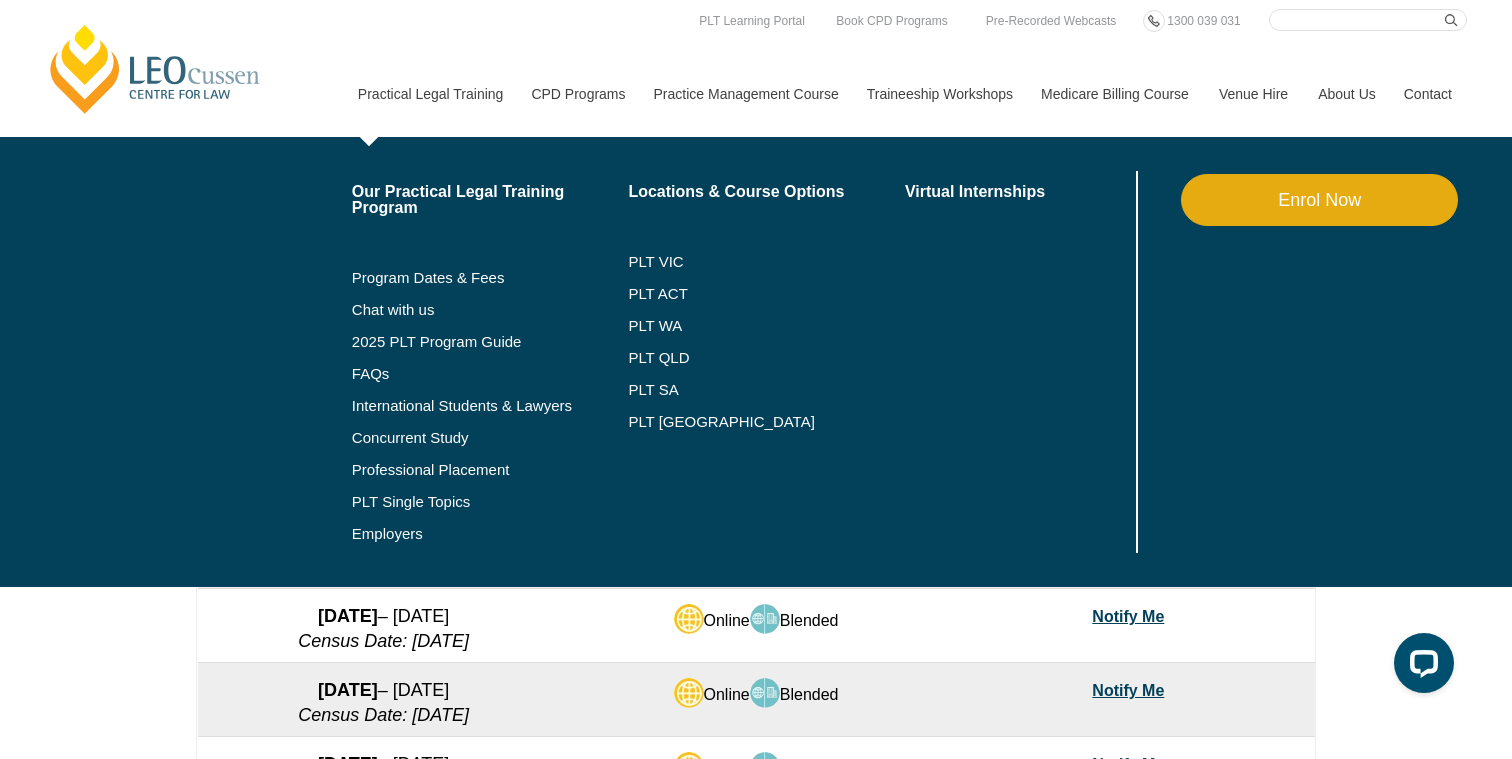scroll, scrollTop: 0, scrollLeft: 0, axis: both 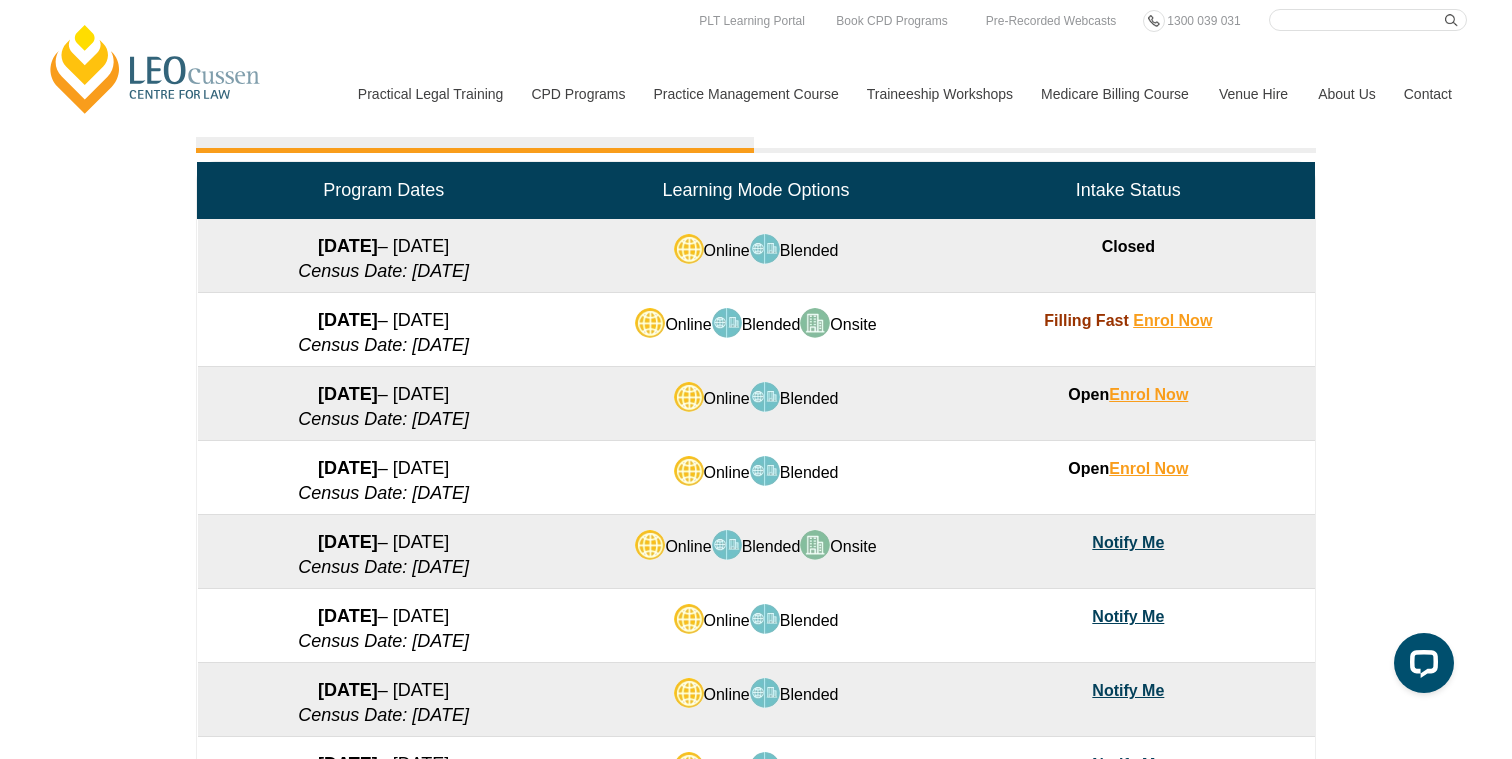 click on "Online   Blended   Onsite" at bounding box center (756, 330) 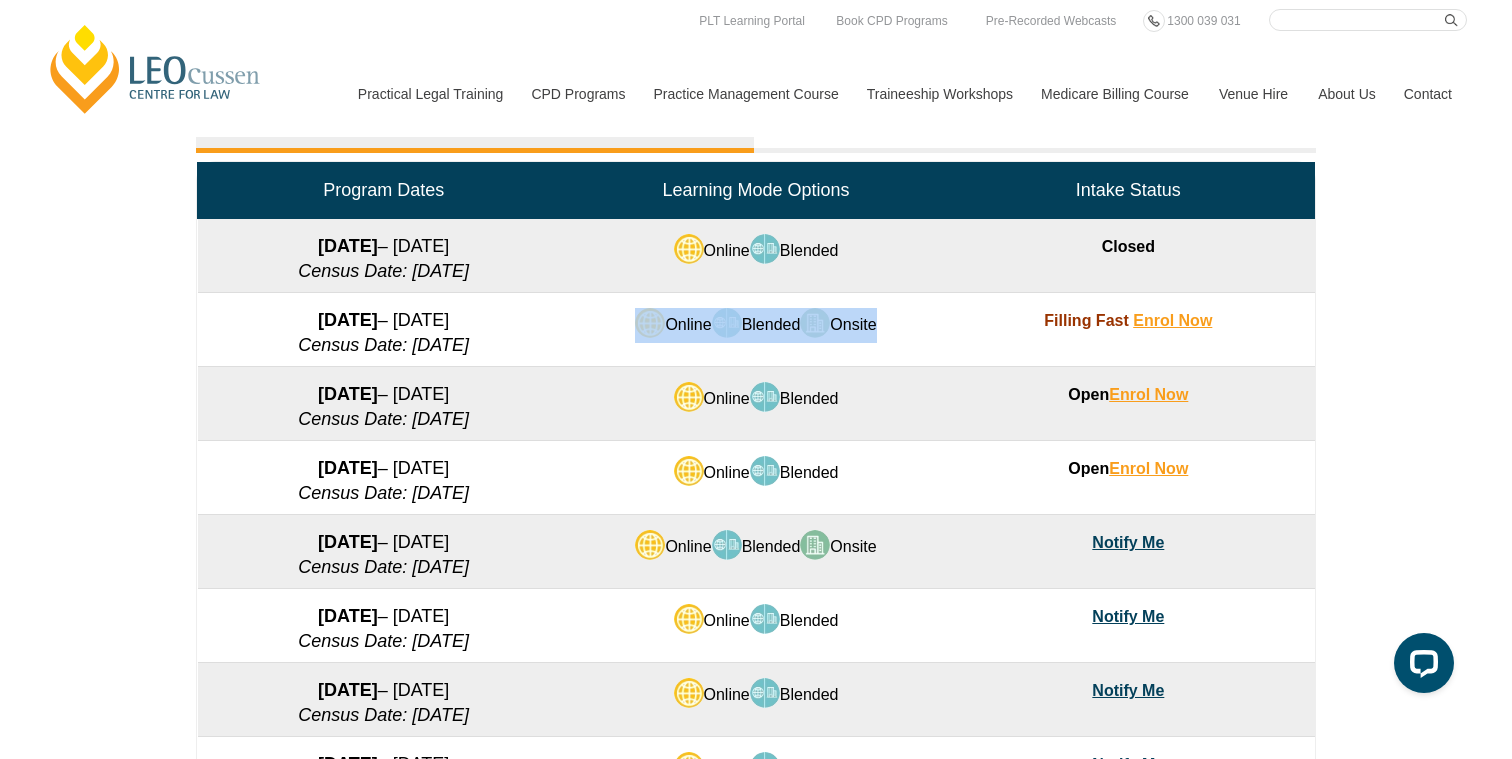 click on "Online   Blended   Onsite" at bounding box center [756, 330] 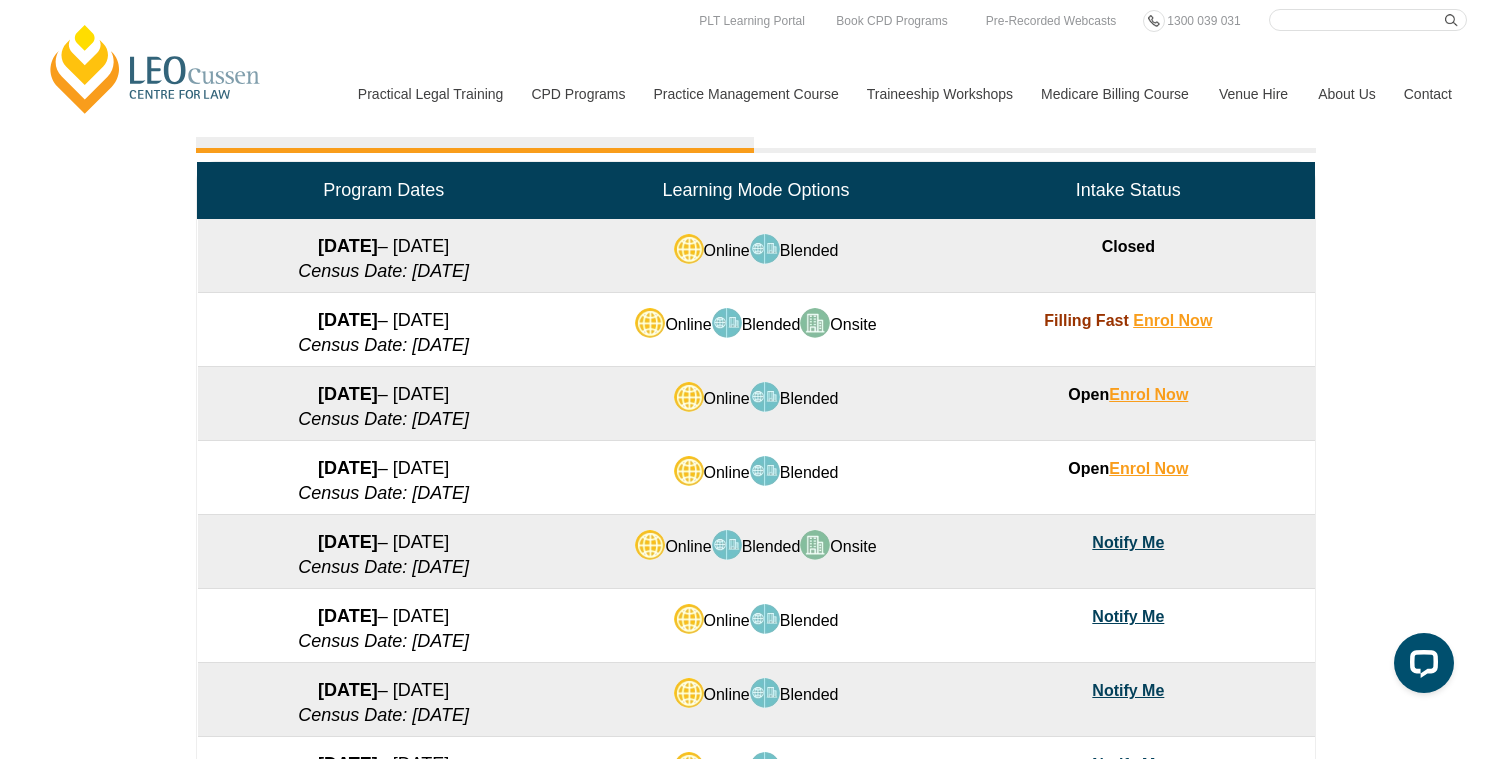 click on "4 August 2025  – 19 December 2025" at bounding box center [384, 320] 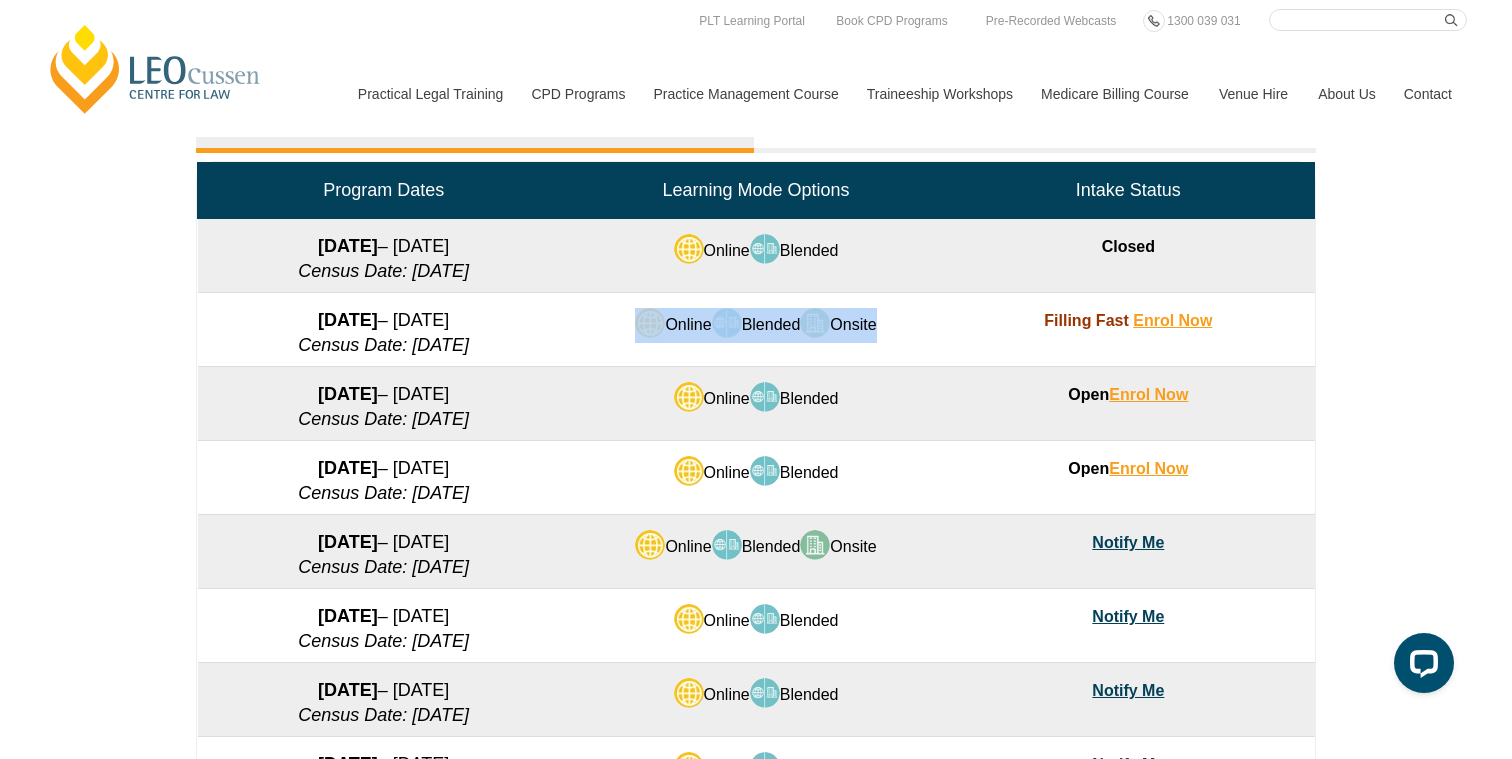 click on "Online   Blended   Onsite" at bounding box center [756, 330] 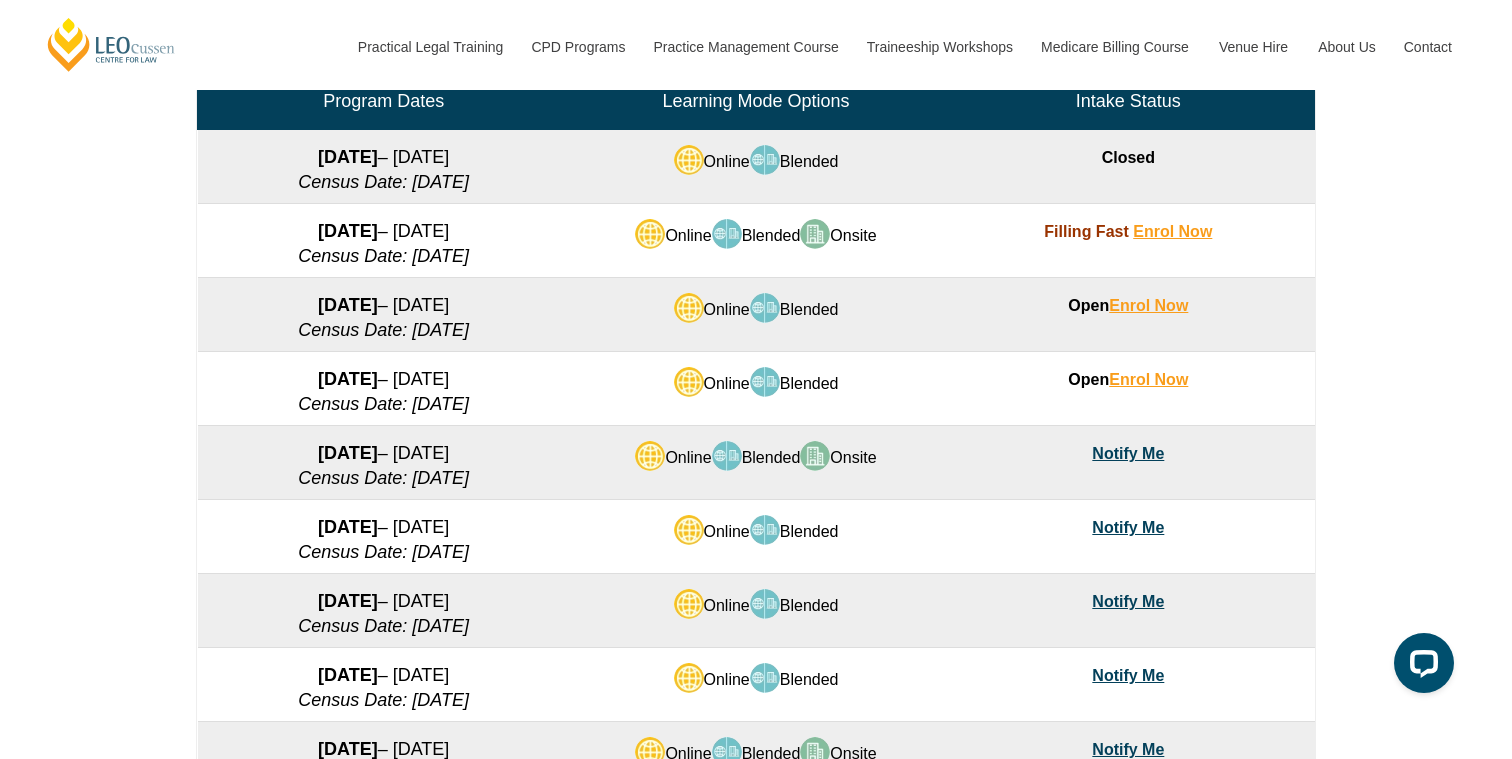 scroll, scrollTop: 1003, scrollLeft: 0, axis: vertical 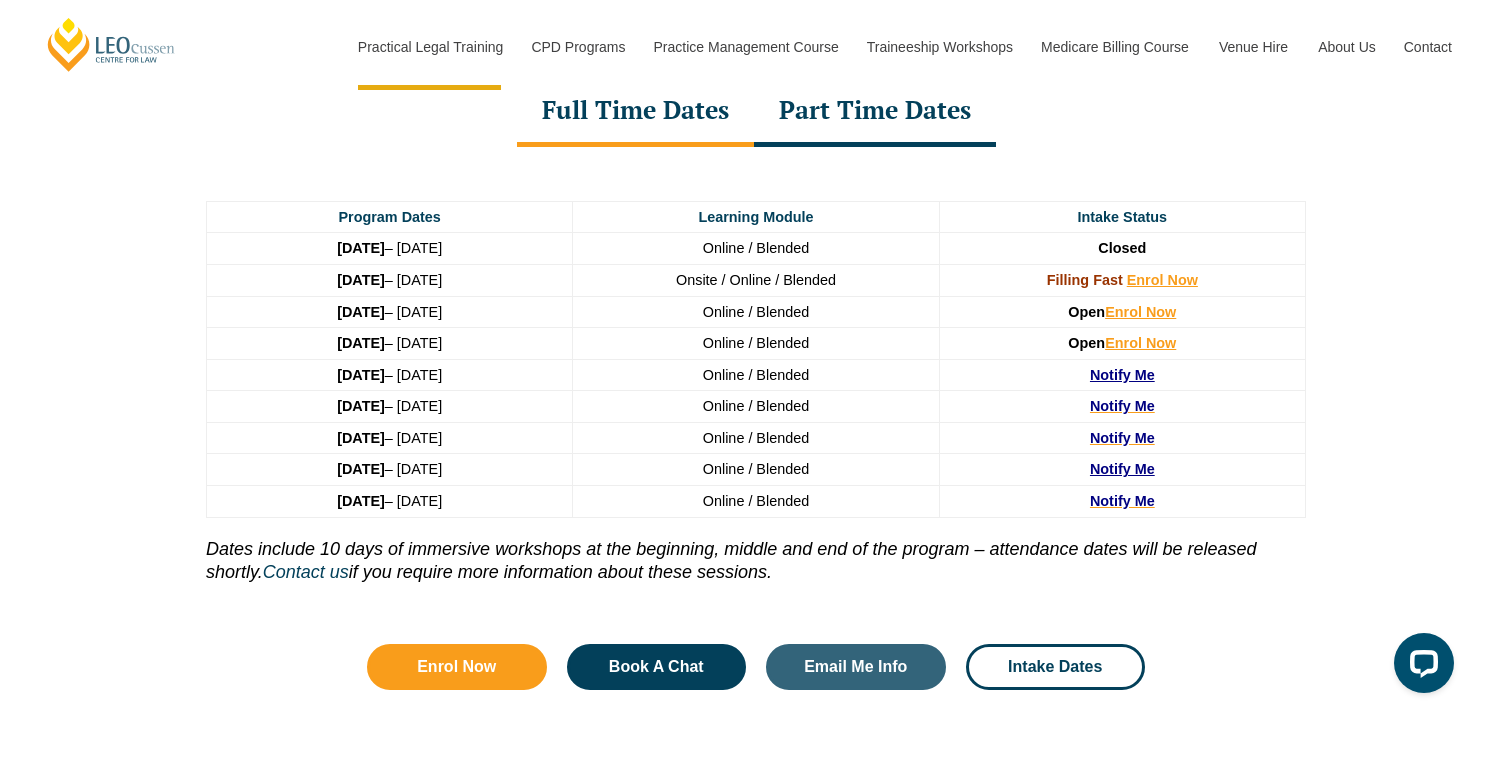 click on "Part Time Dates" at bounding box center [875, 112] 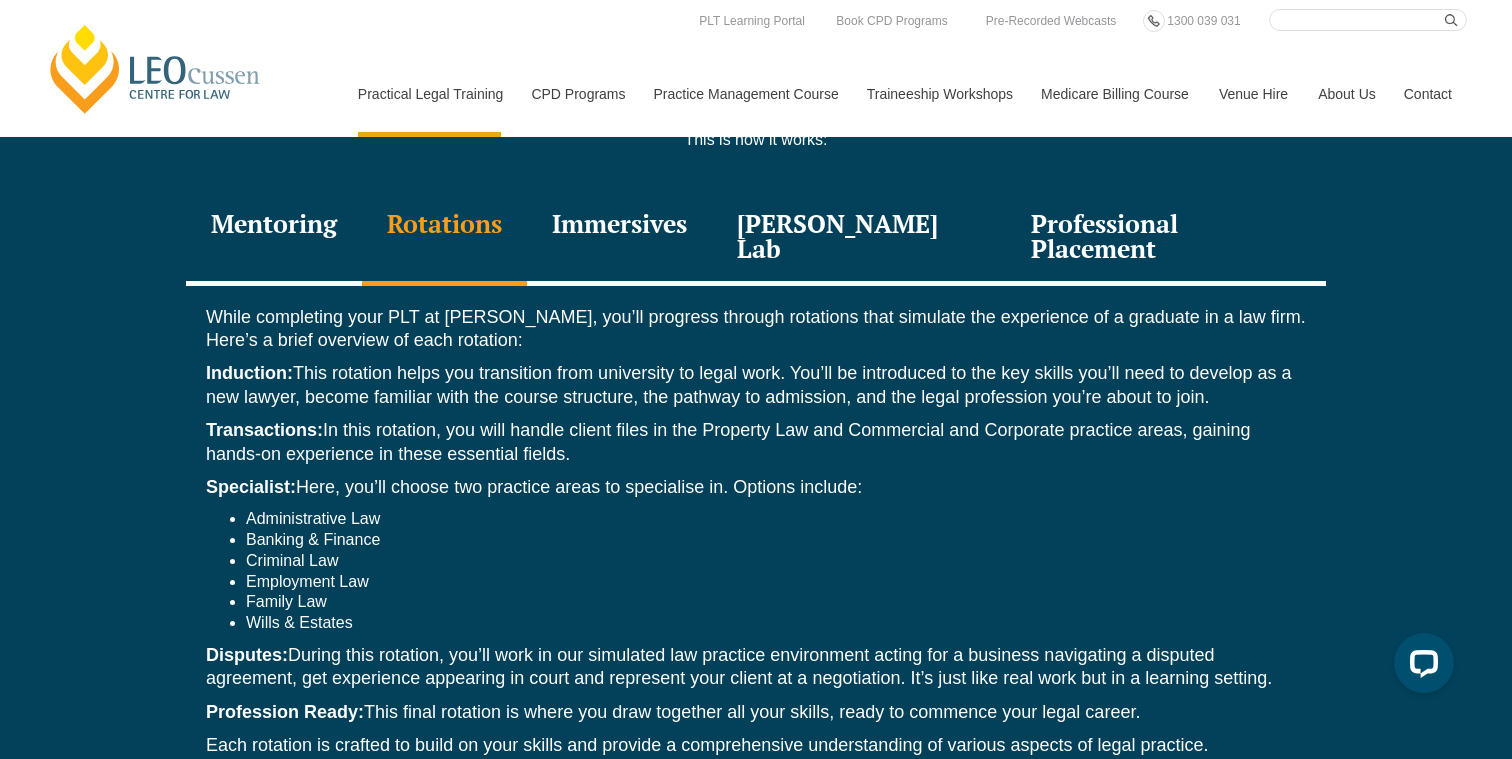 scroll, scrollTop: 0, scrollLeft: 0, axis: both 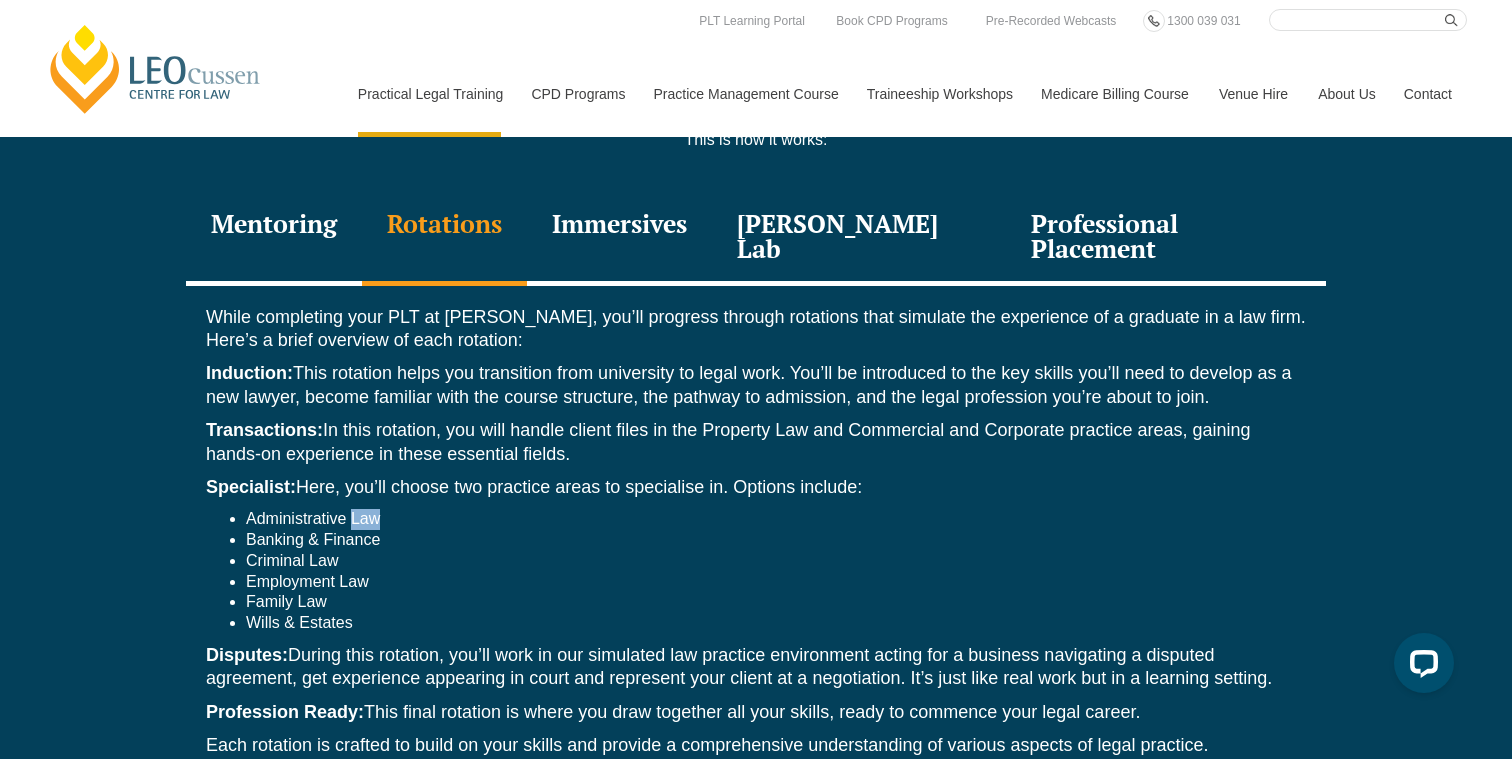 click on "Administrative Law" at bounding box center [776, 519] 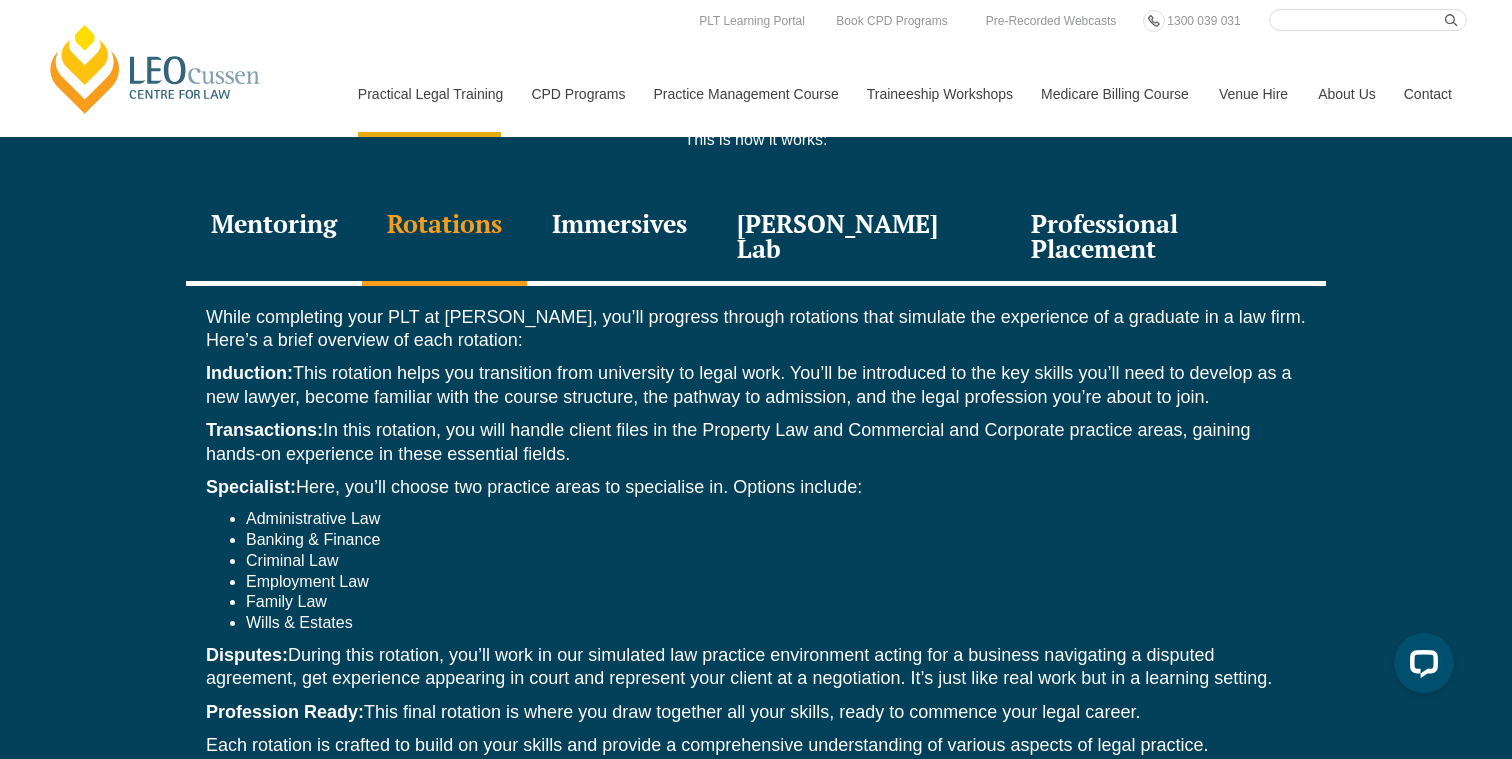 click on "While completing your PLT at Leo Cussen, you’ll progress through rotations that simulate the experience of a graduate in a law firm. Here’s a brief overview of each rotation: Induction:  This rotation helps you transition from university to legal work. You’ll be introduced to the key skills you’ll need to develop as a new lawyer, become familiar with the course structure, the pathway to admission, and the legal profession you’re about to join. Transactions:  In this rotation, you will handle client files in the Property Law and Commercial and Corporate practice areas, gaining hands-on experience in these essential fields. Specialist:  Here, you’ll choose two practice areas to specialise in. Options include: Administrative Law Banking & Finance Criminal Law Employment Law Family Law Wills & Estates Disputes: Profession Ready:  This final rotation is where you draw together all your skills, ready to commence your legal career." at bounding box center [756, 537] 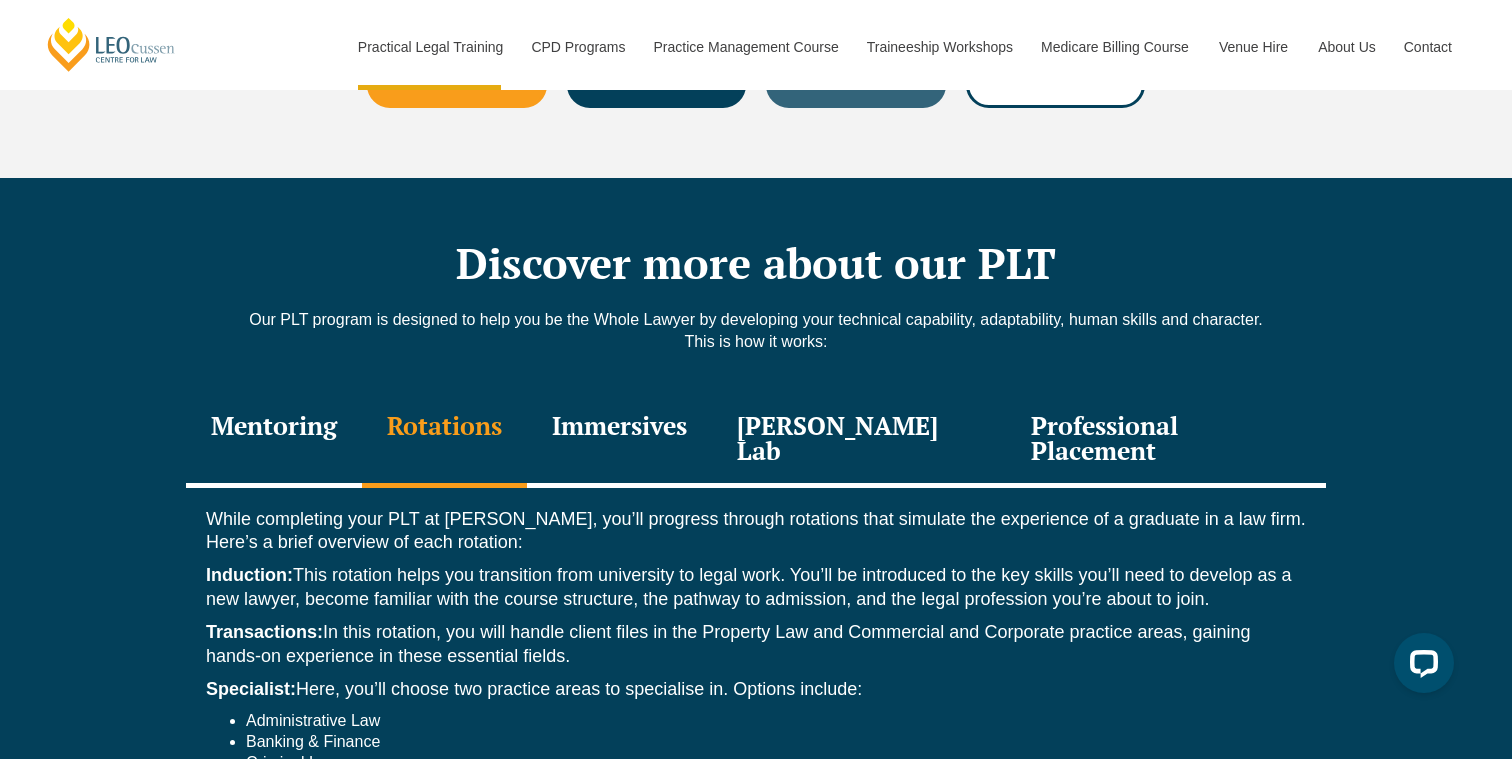 scroll, scrollTop: 2581, scrollLeft: 0, axis: vertical 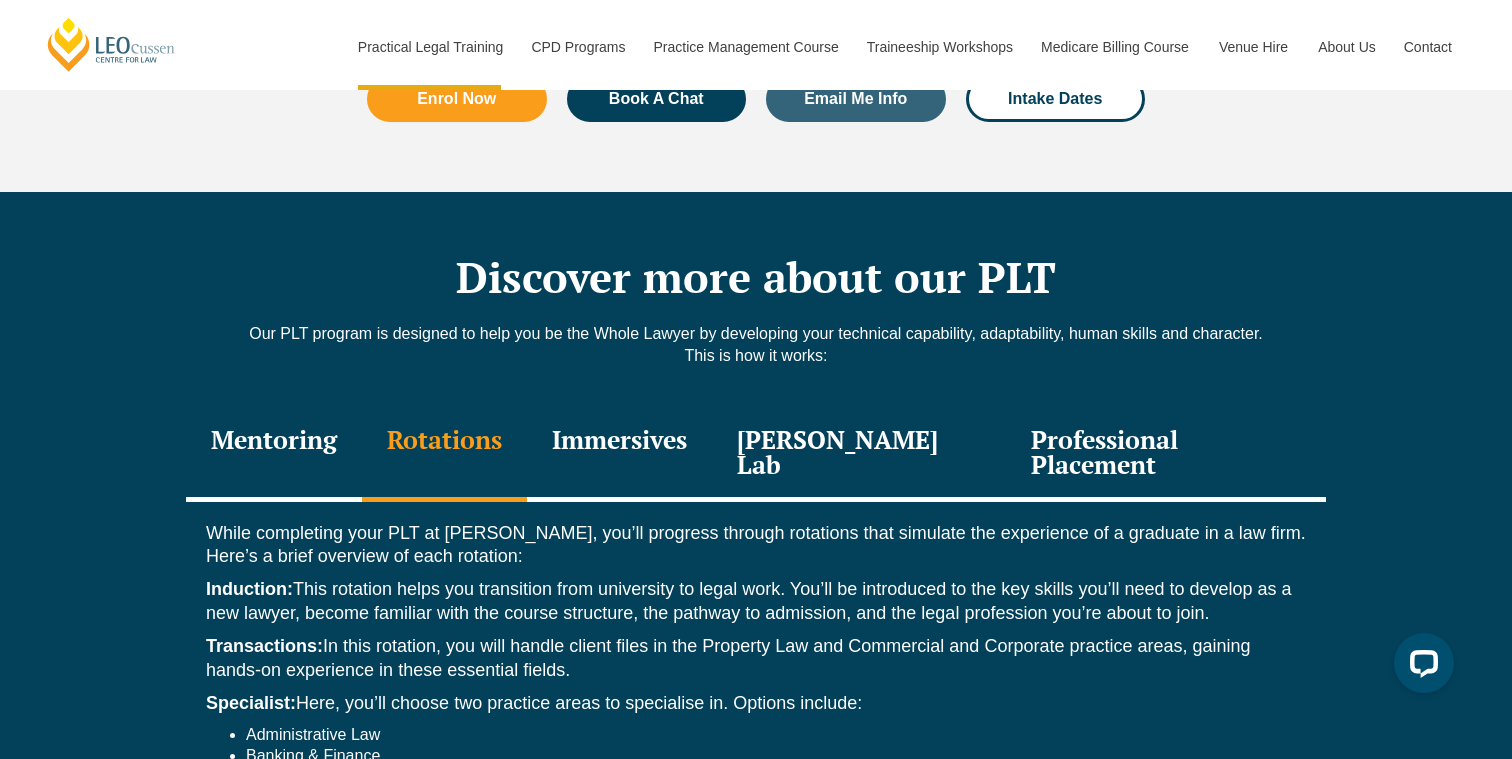click on "Mentoring" at bounding box center (274, 454) 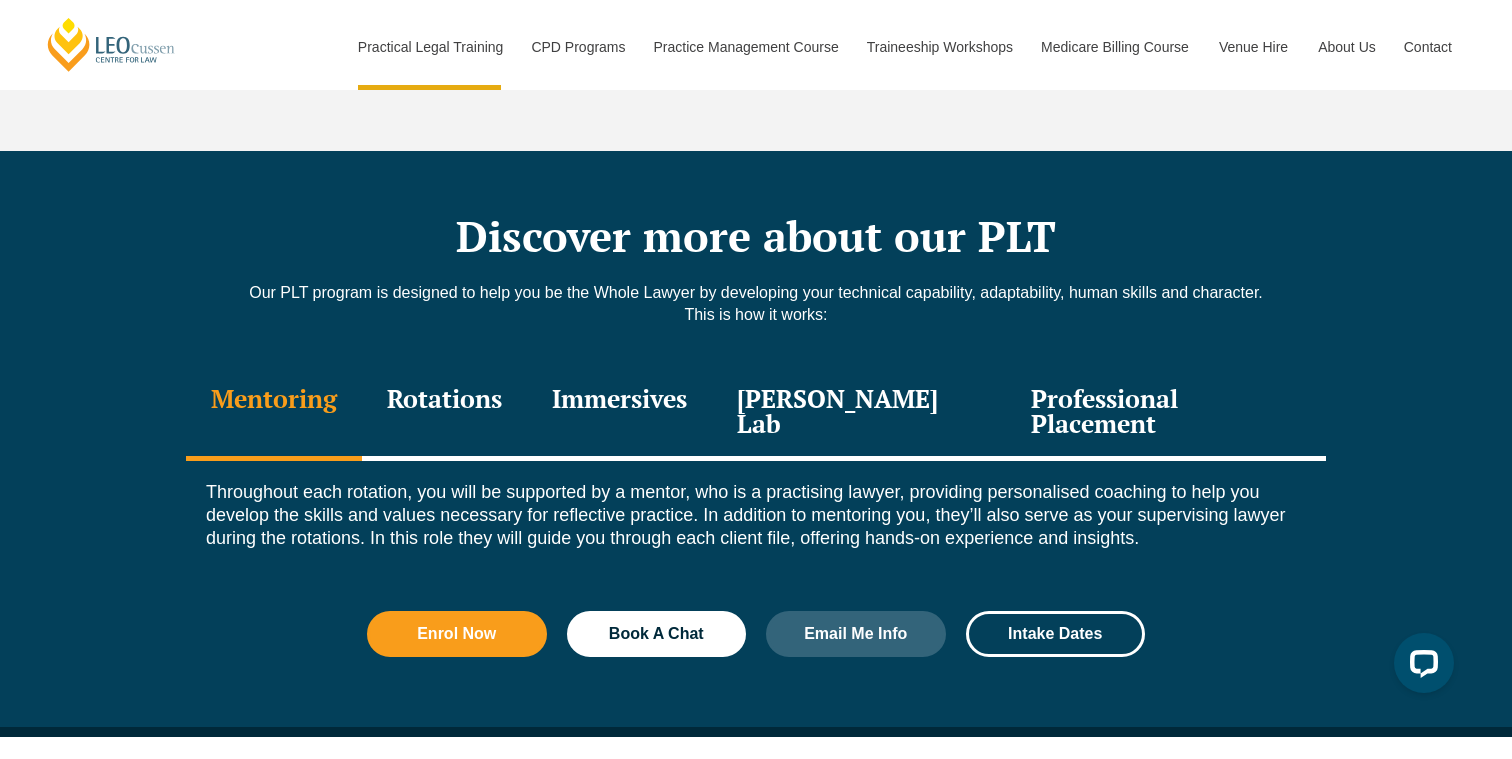 scroll, scrollTop: 2668, scrollLeft: 0, axis: vertical 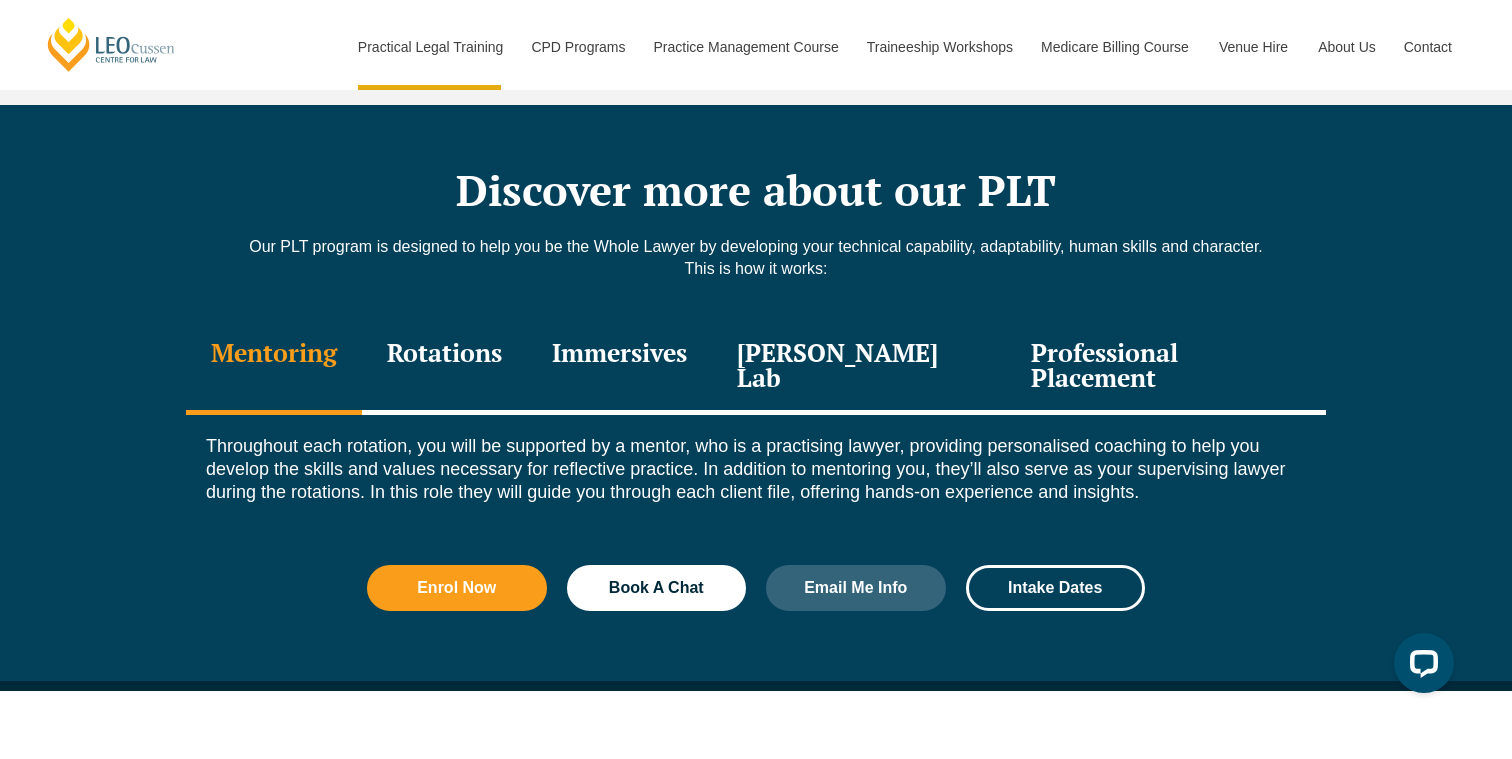 click on "Rotations" at bounding box center [444, 367] 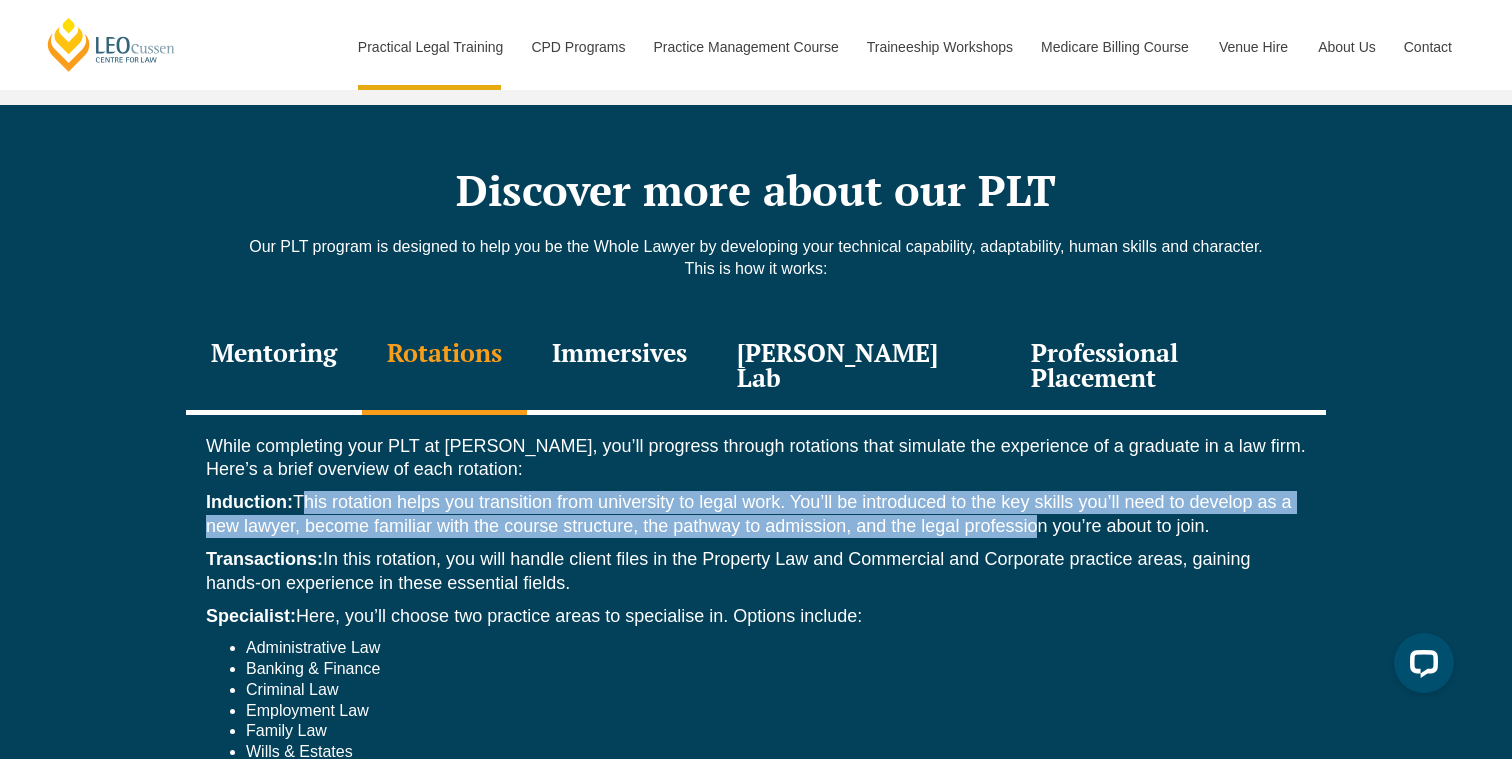 drag, startPoint x: 299, startPoint y: 440, endPoint x: 1027, endPoint y: 468, distance: 728.53827 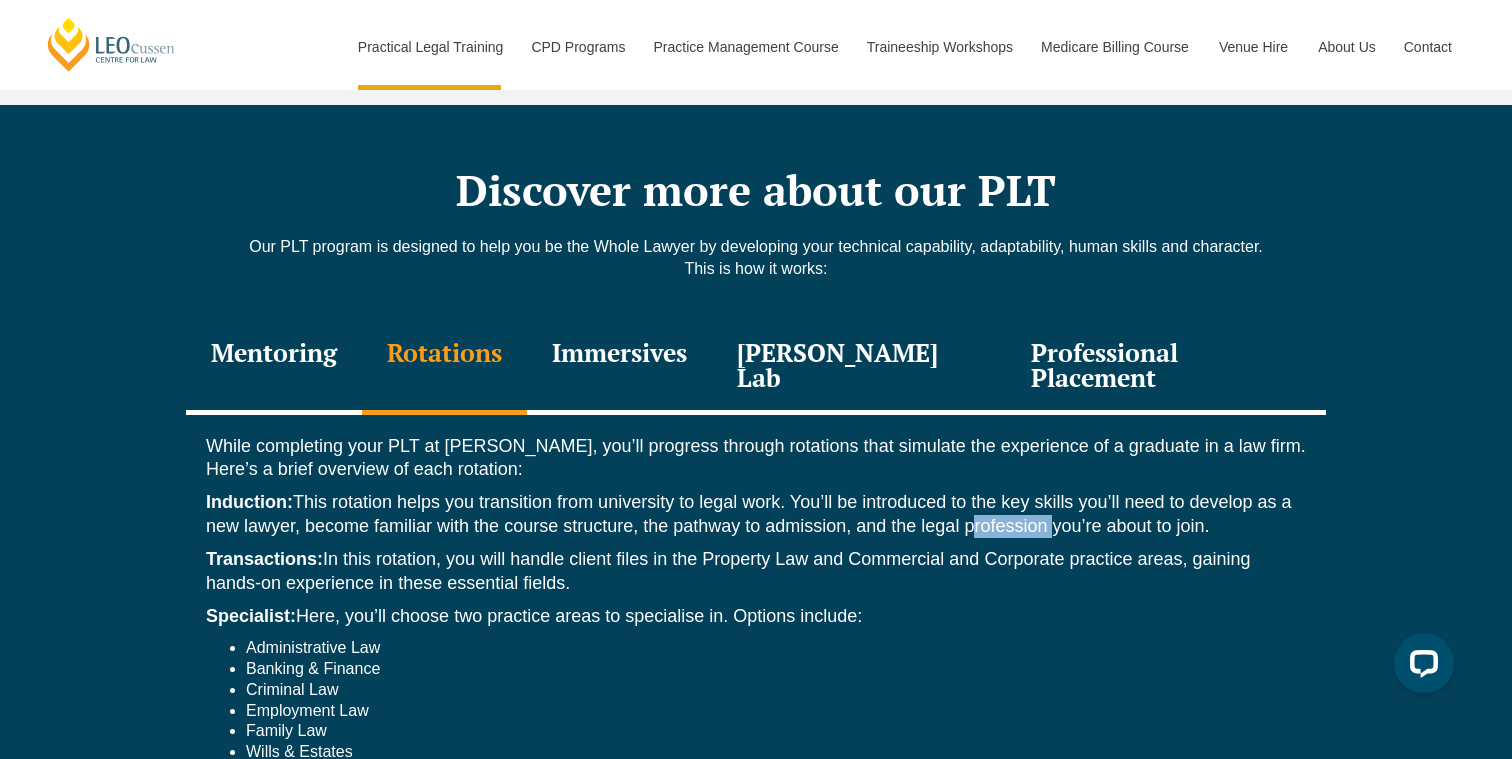 click on "Induction:  This rotation helps you transition from university to legal work. You’ll be introduced to the key skills you’ll need to develop as a new lawyer, become familiar with the course structure, the pathway to admission, and the legal profession you’re about to join." at bounding box center (756, 514) 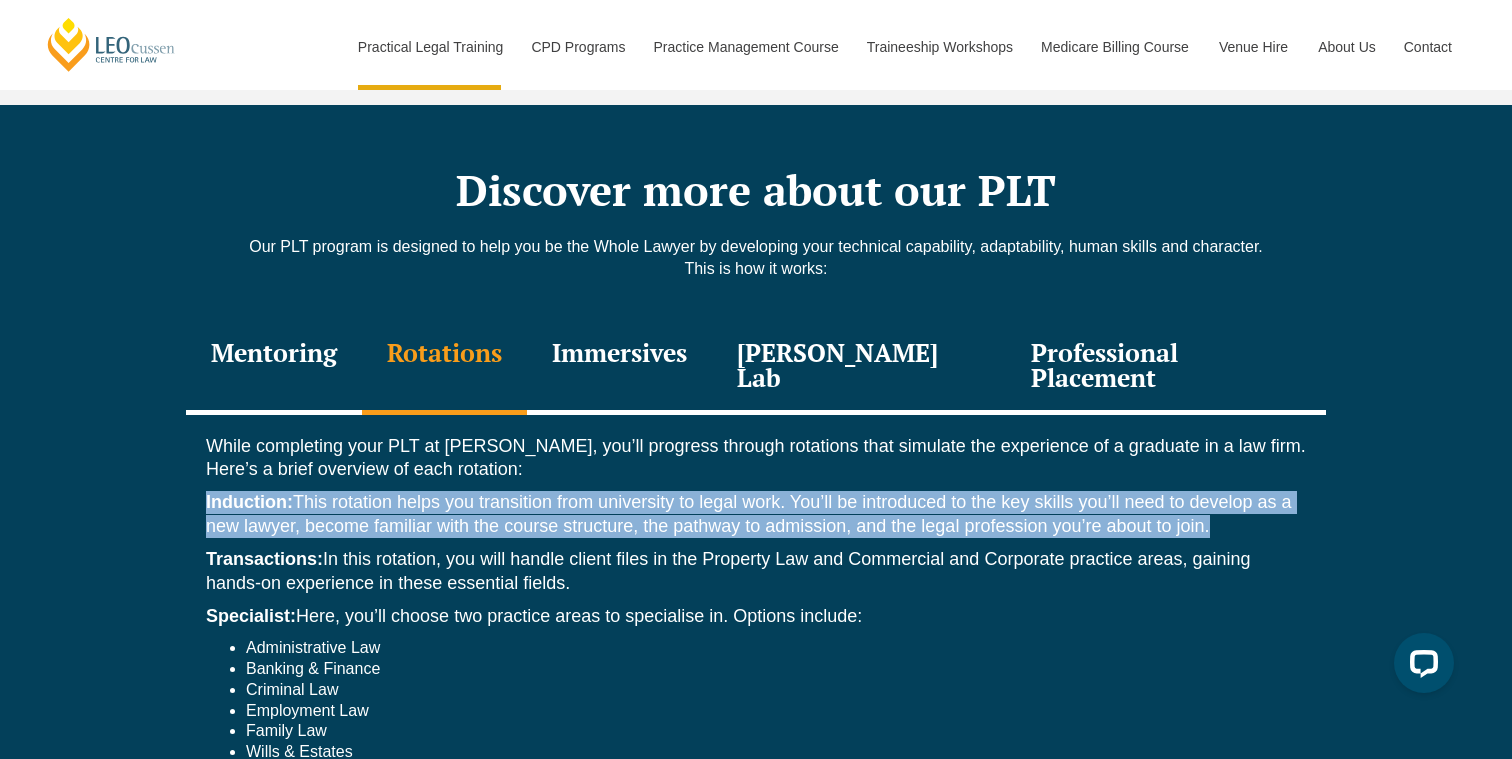 click on "Induction:  This rotation helps you transition from university to legal work. You’ll be introduced to the key skills you’ll need to develop as a new lawyer, become familiar with the course structure, the pathway to admission, and the legal profession you’re about to join." at bounding box center (756, 514) 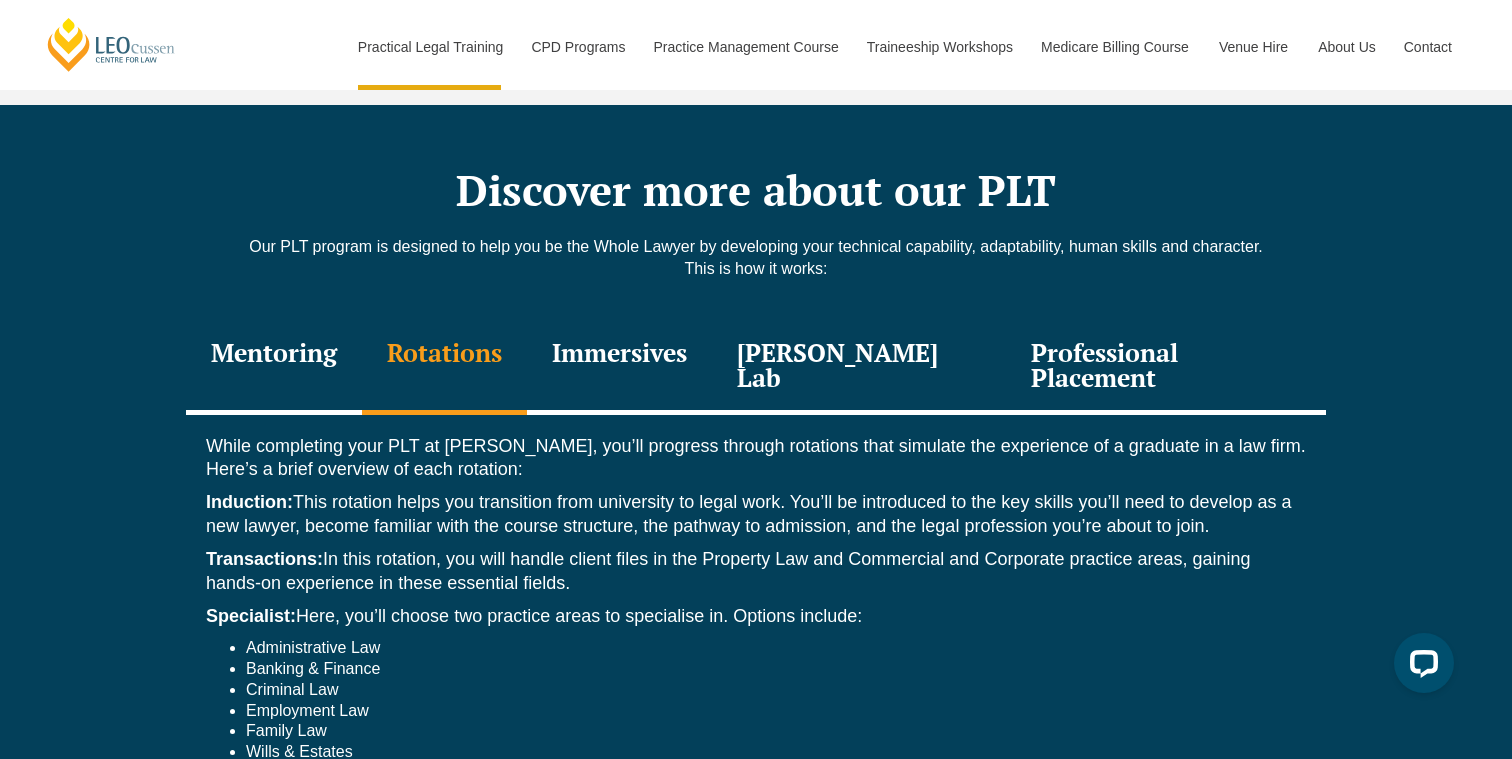 drag, startPoint x: 639, startPoint y: 520, endPoint x: 73, endPoint y: 503, distance: 566.25525 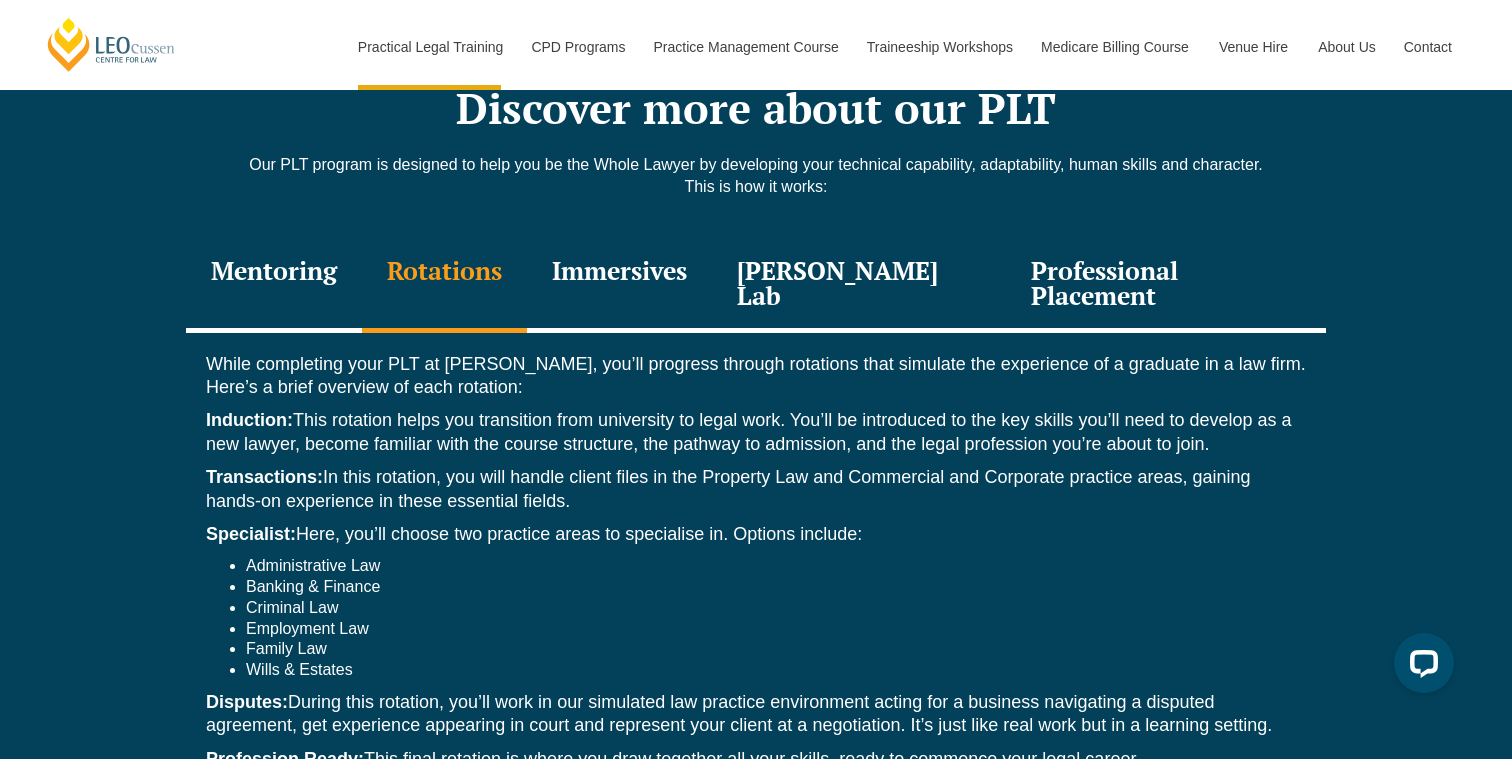 scroll, scrollTop: 2800, scrollLeft: 0, axis: vertical 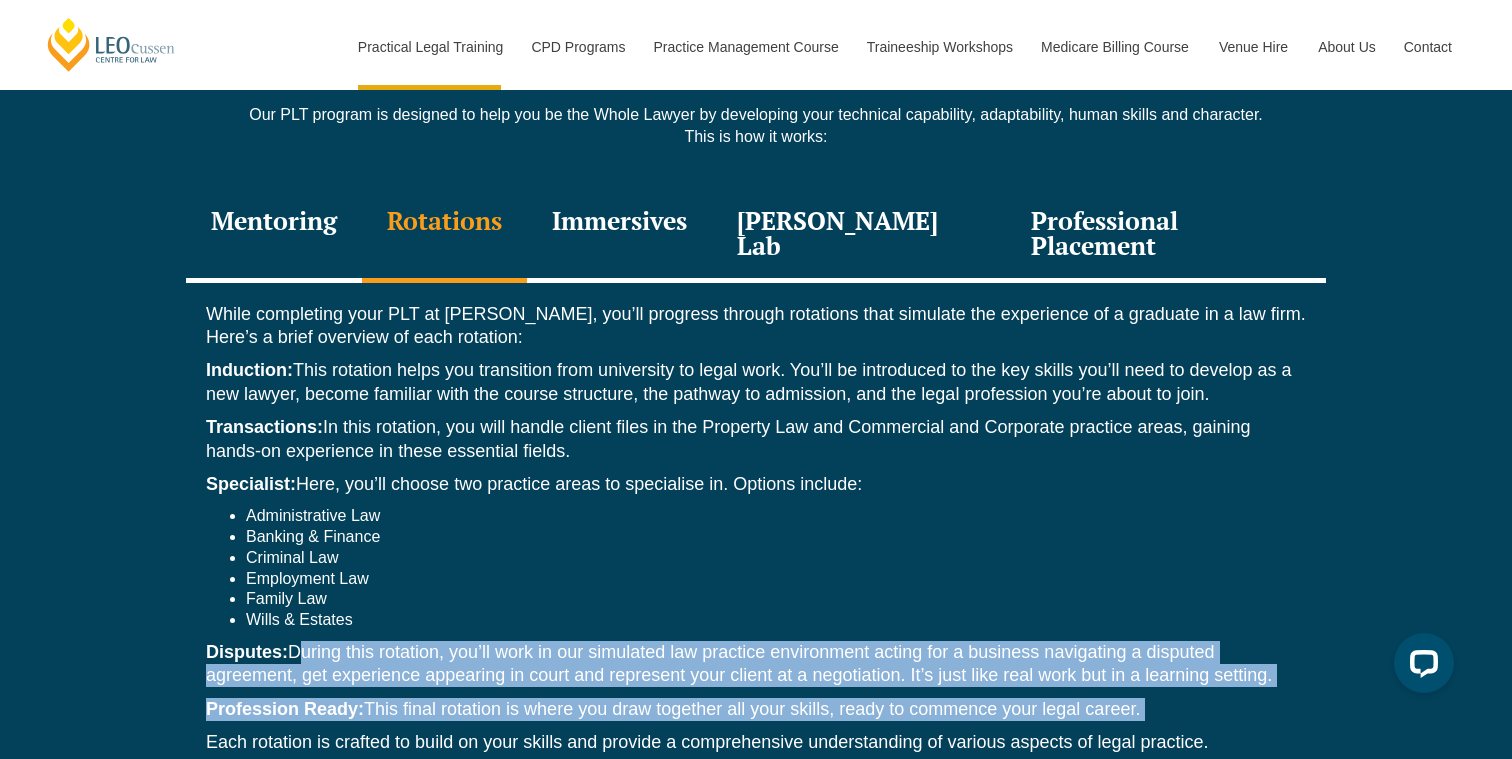 drag, startPoint x: 294, startPoint y: 586, endPoint x: 926, endPoint y: 663, distance: 636.6734 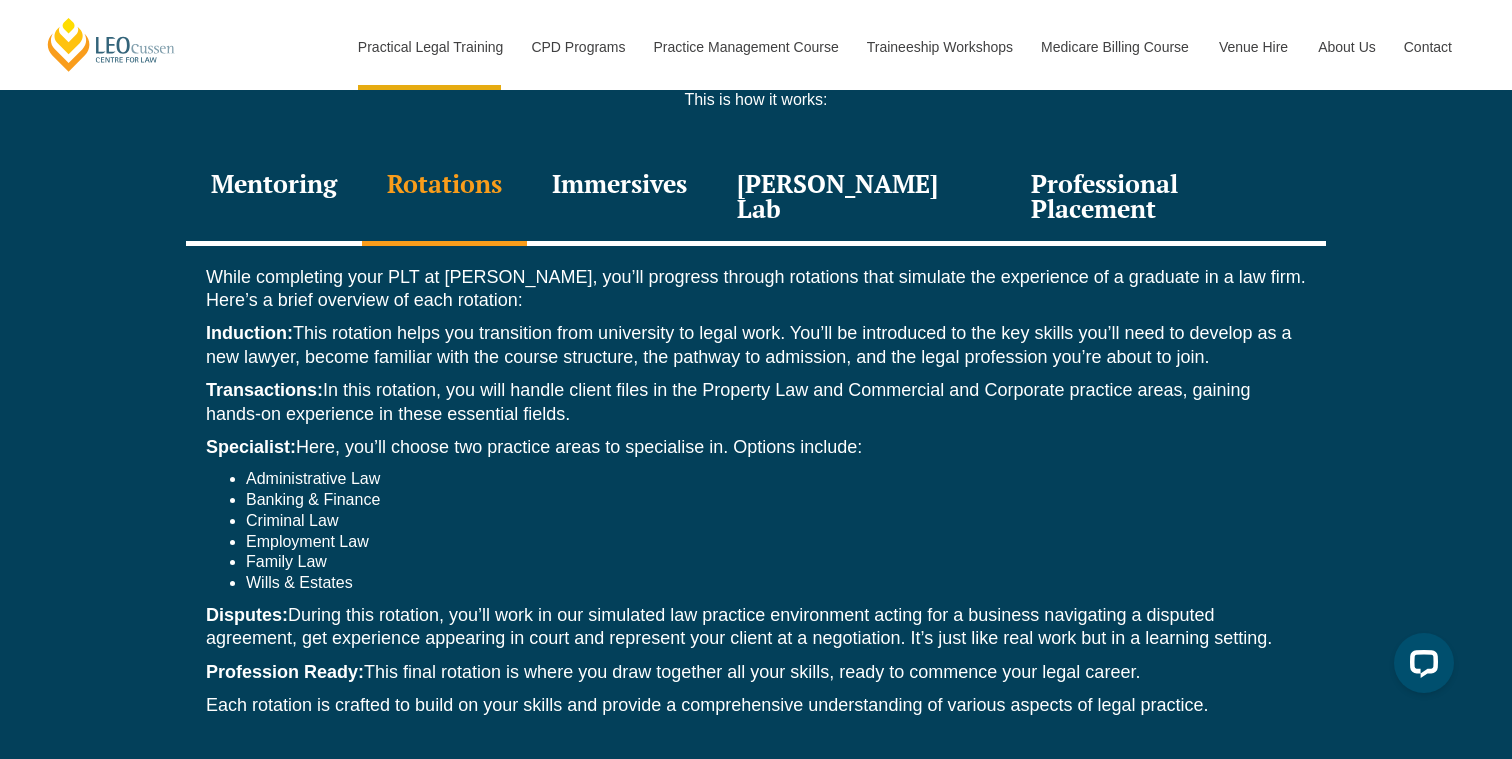scroll, scrollTop: 2812, scrollLeft: 0, axis: vertical 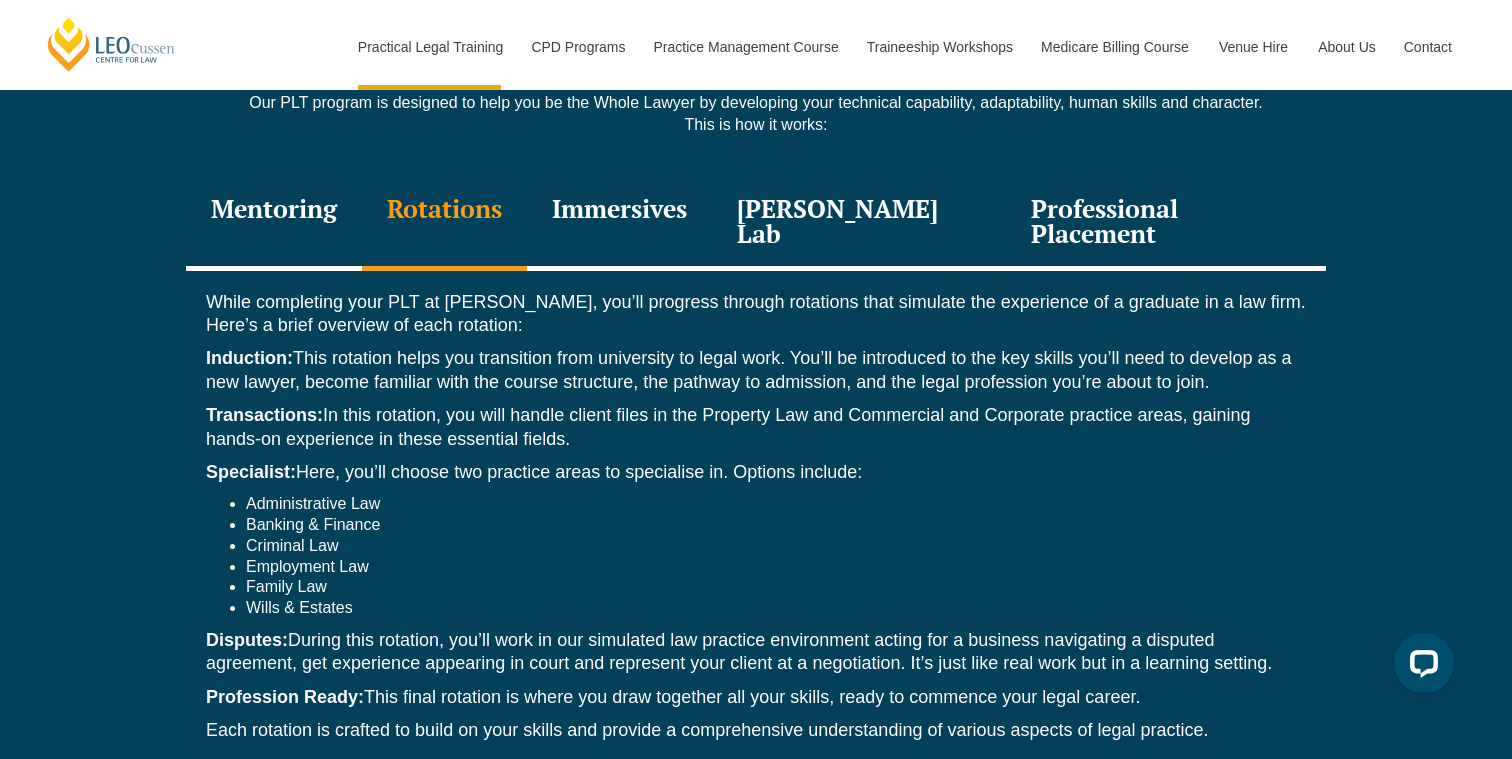 click on "Immersives" at bounding box center [619, 223] 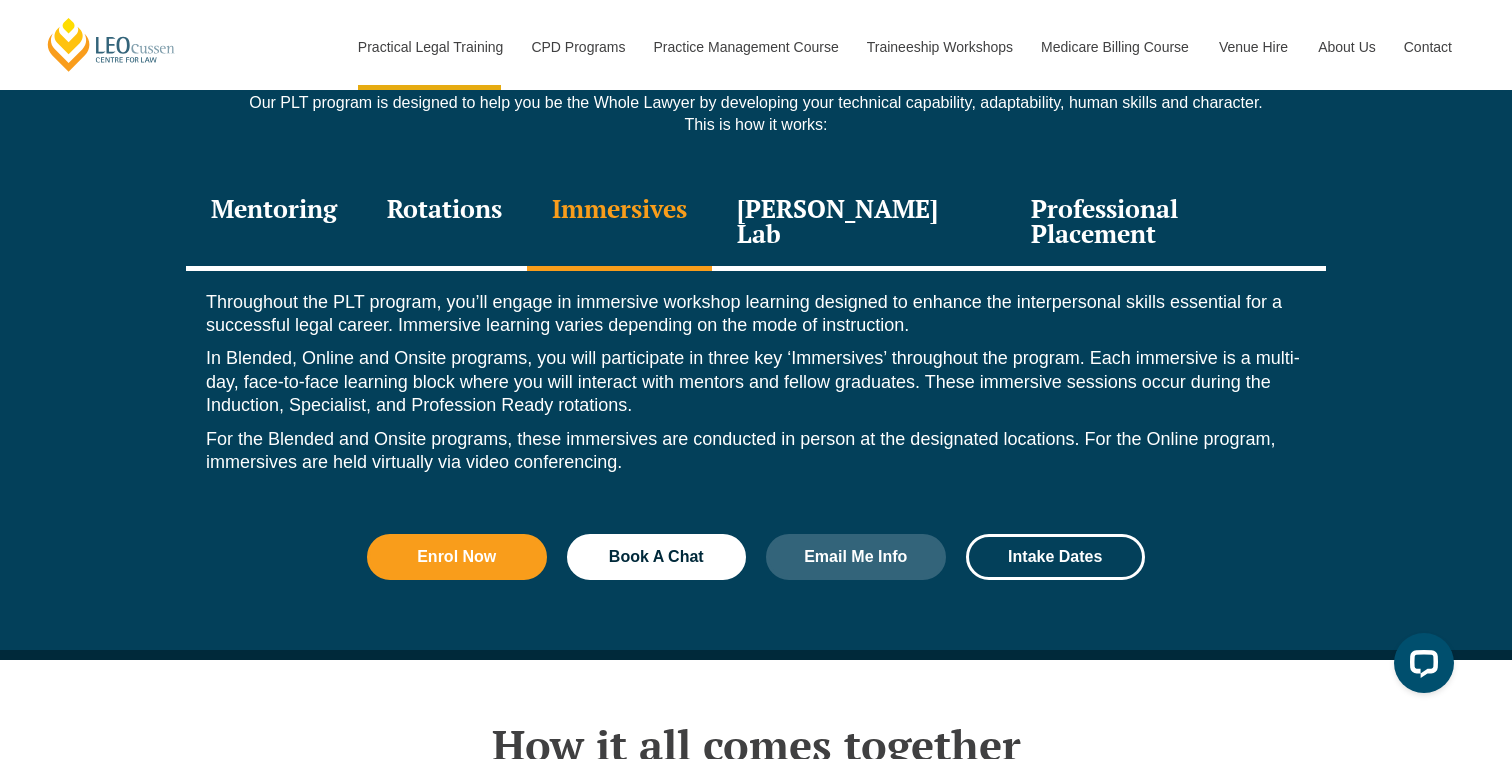 click on "Leo Justice Lab" at bounding box center (859, 223) 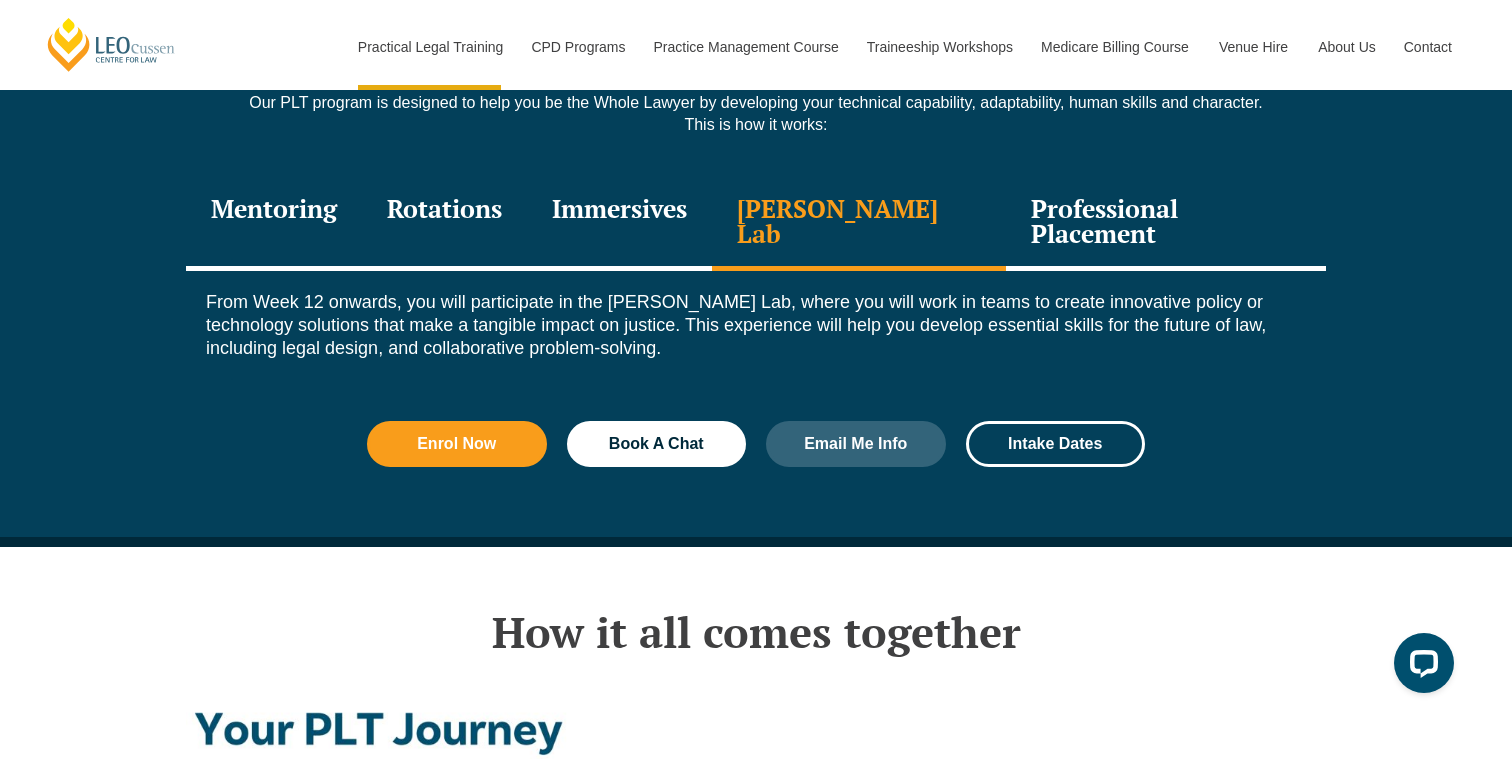 click on "Professional Placement" at bounding box center (1166, 223) 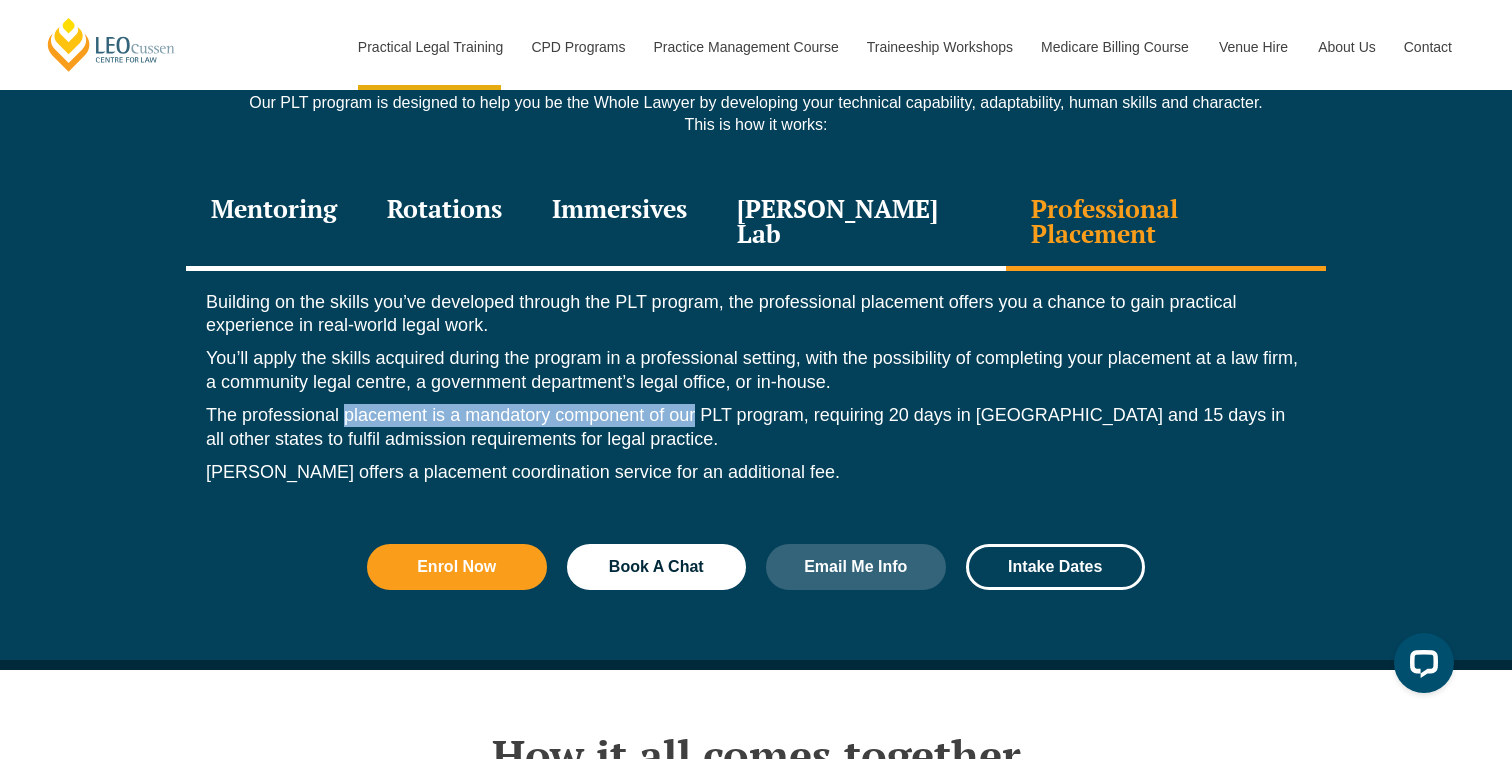 drag, startPoint x: 344, startPoint y: 352, endPoint x: 707, endPoint y: 353, distance: 363.00137 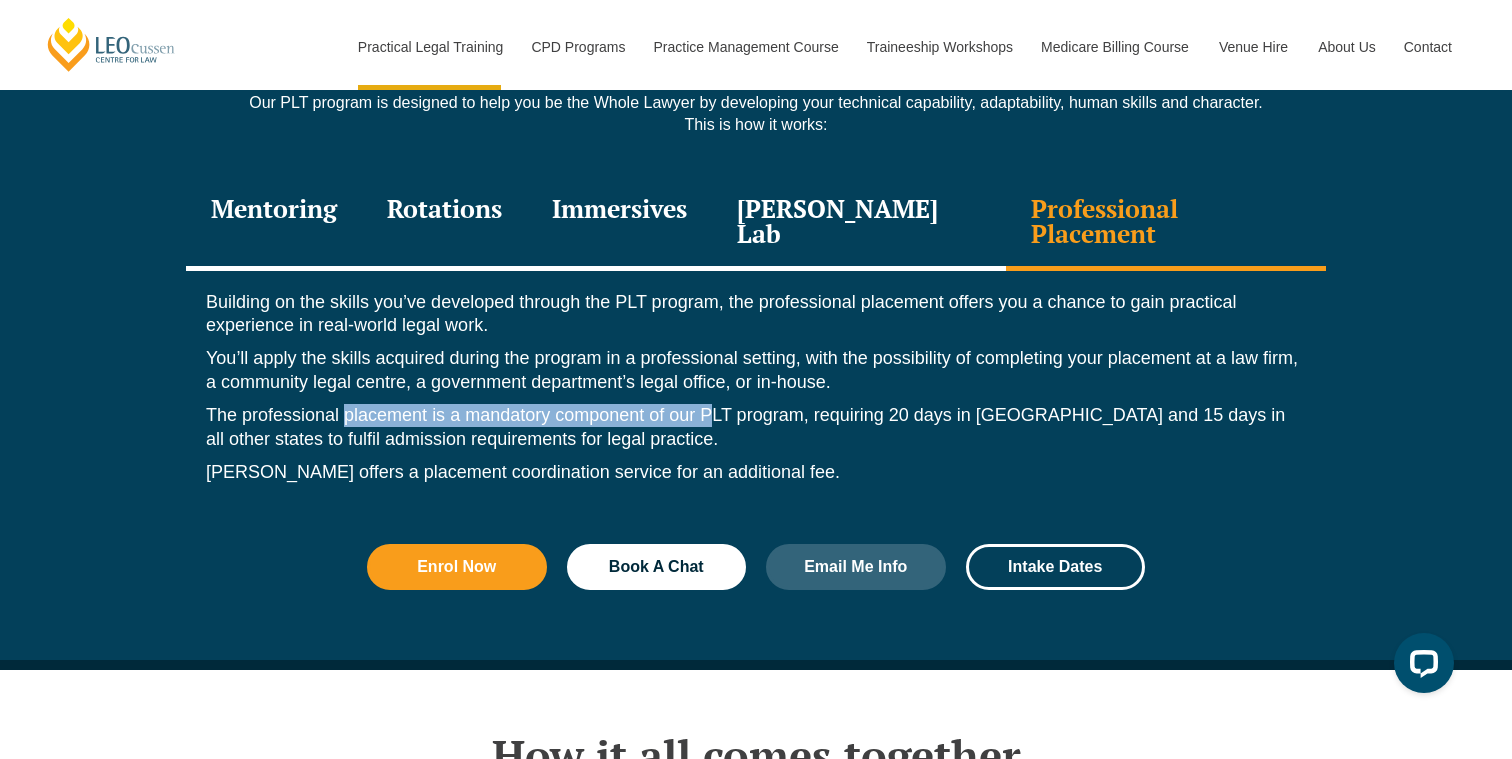 click on "The professional placement is a mandatory component of our PLT program, requiring 20 days in [GEOGRAPHIC_DATA] and 15 days in all other states to fulfil admission requirements for legal practice." at bounding box center (756, 427) 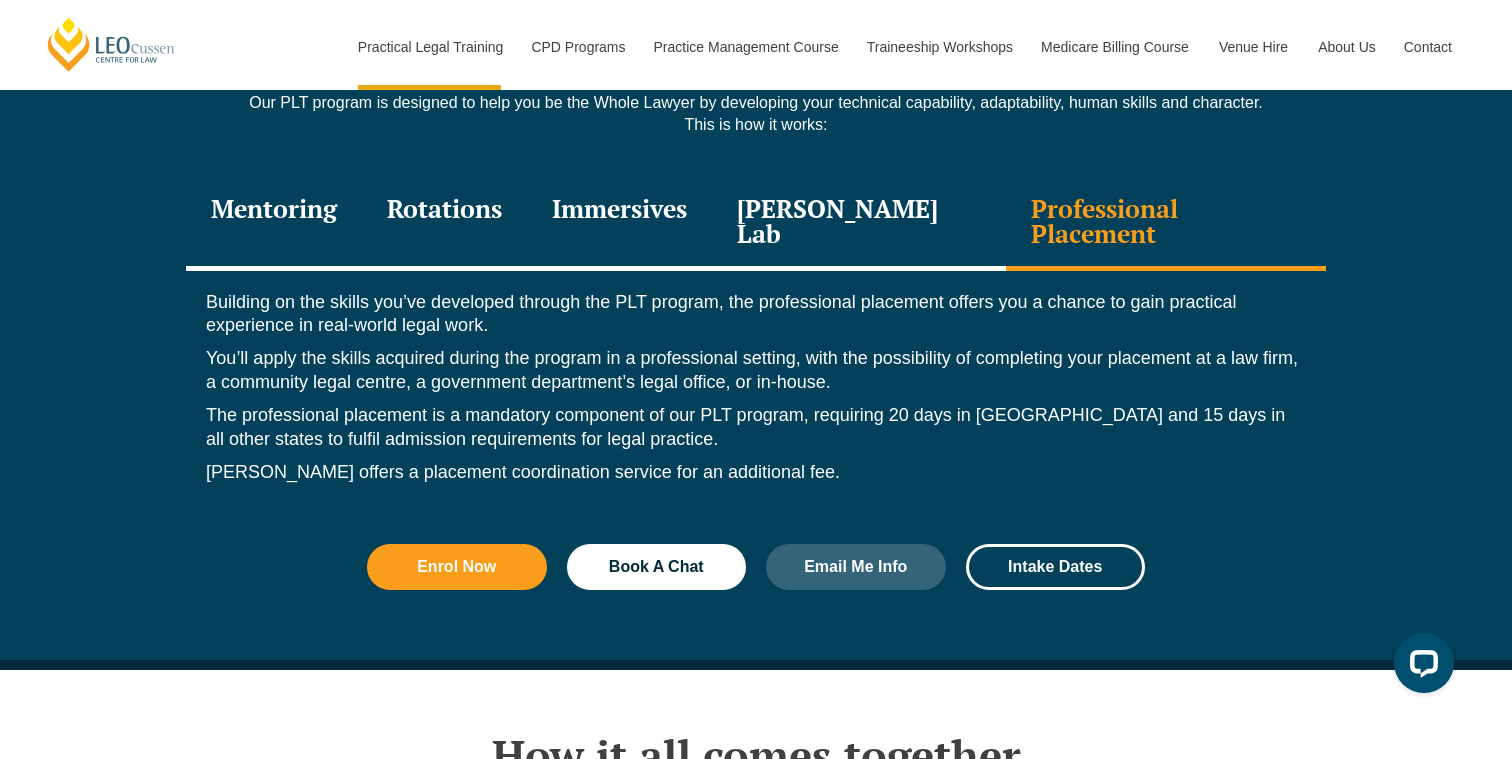 click on "[PERSON_NAME] offers a placement coordination service for an additional fee." at bounding box center [756, 472] 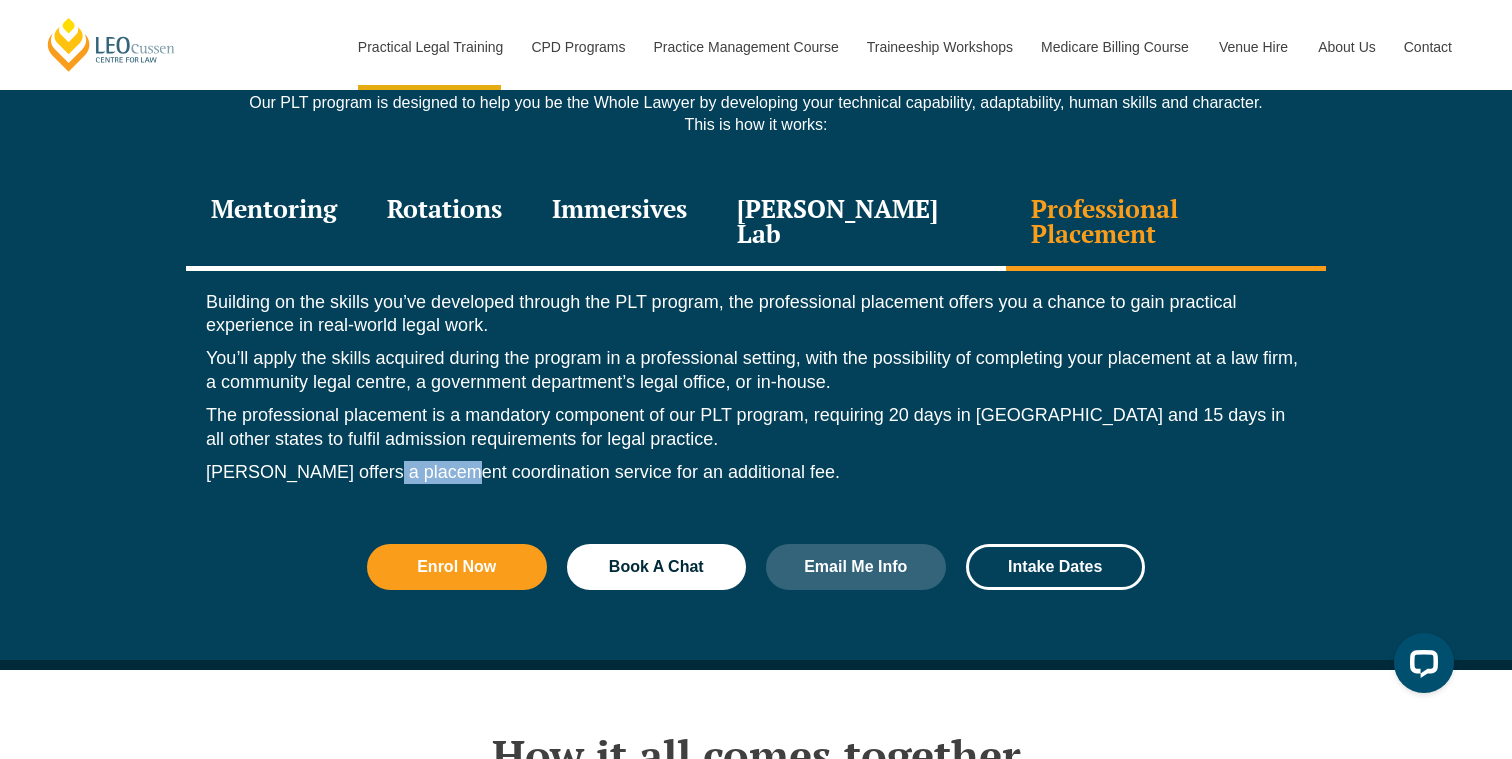 click on "[PERSON_NAME] offers a placement coordination service for an additional fee." at bounding box center (756, 472) 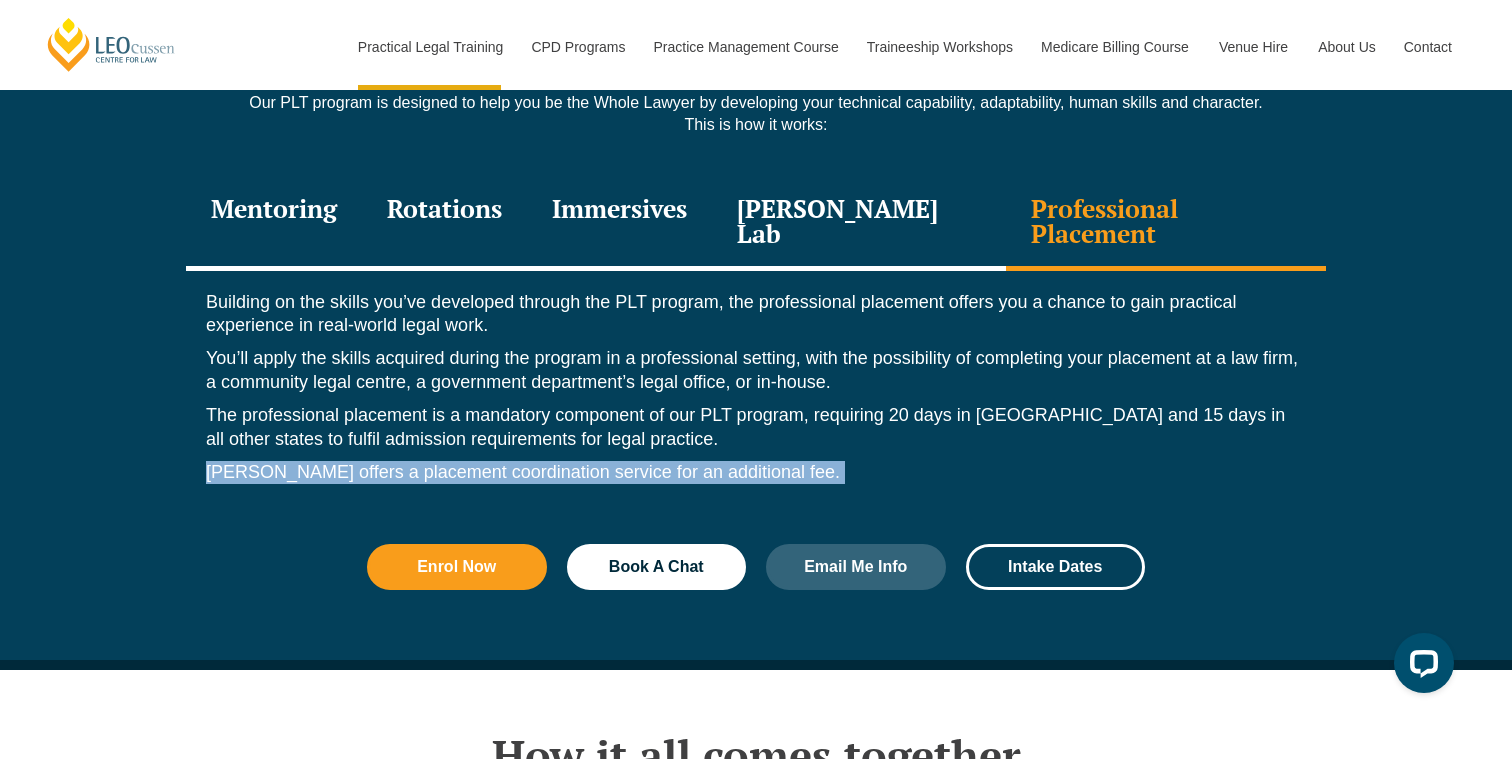 click on "[PERSON_NAME] offers a placement coordination service for an additional fee." at bounding box center (756, 472) 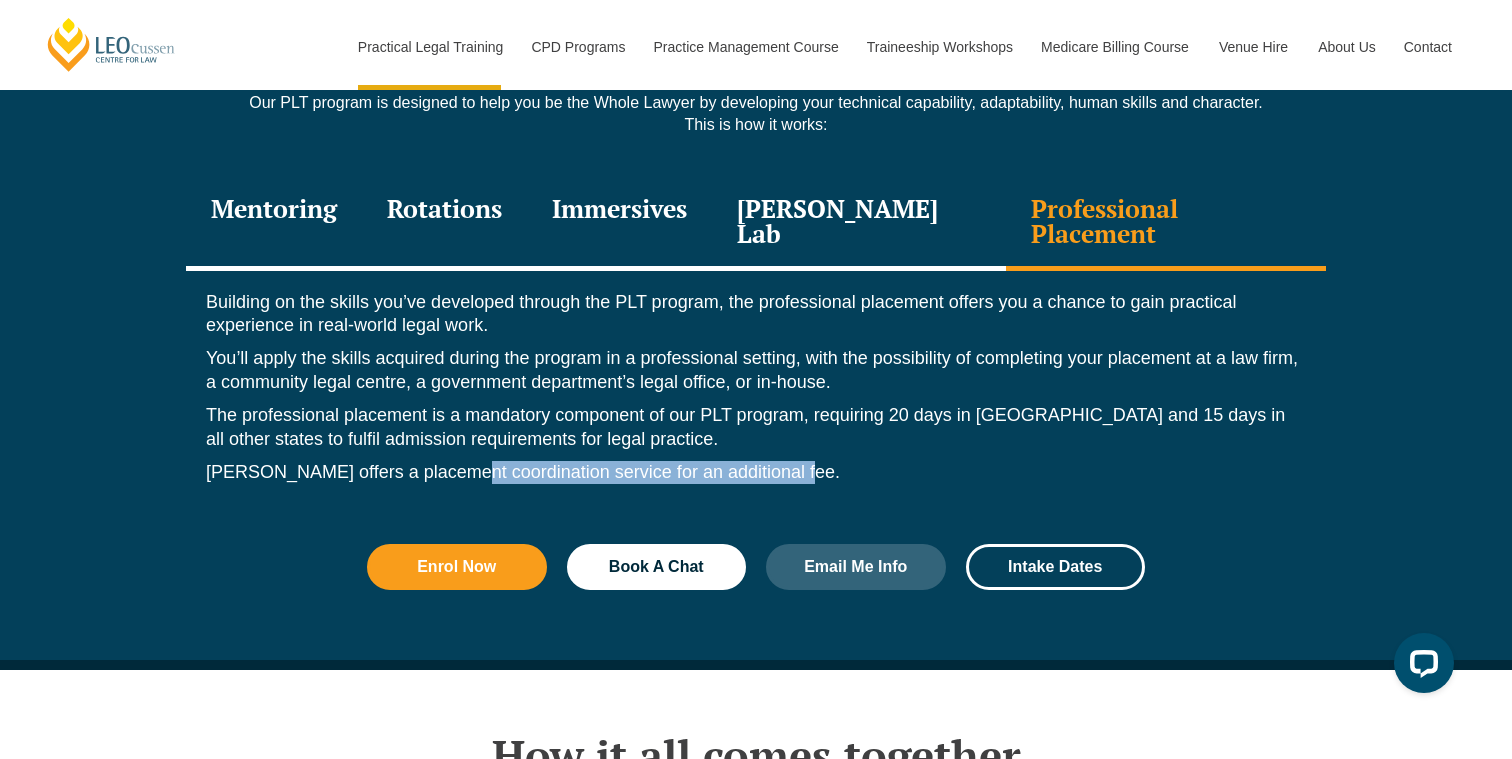 drag, startPoint x: 461, startPoint y: 408, endPoint x: 805, endPoint y: 407, distance: 344.00146 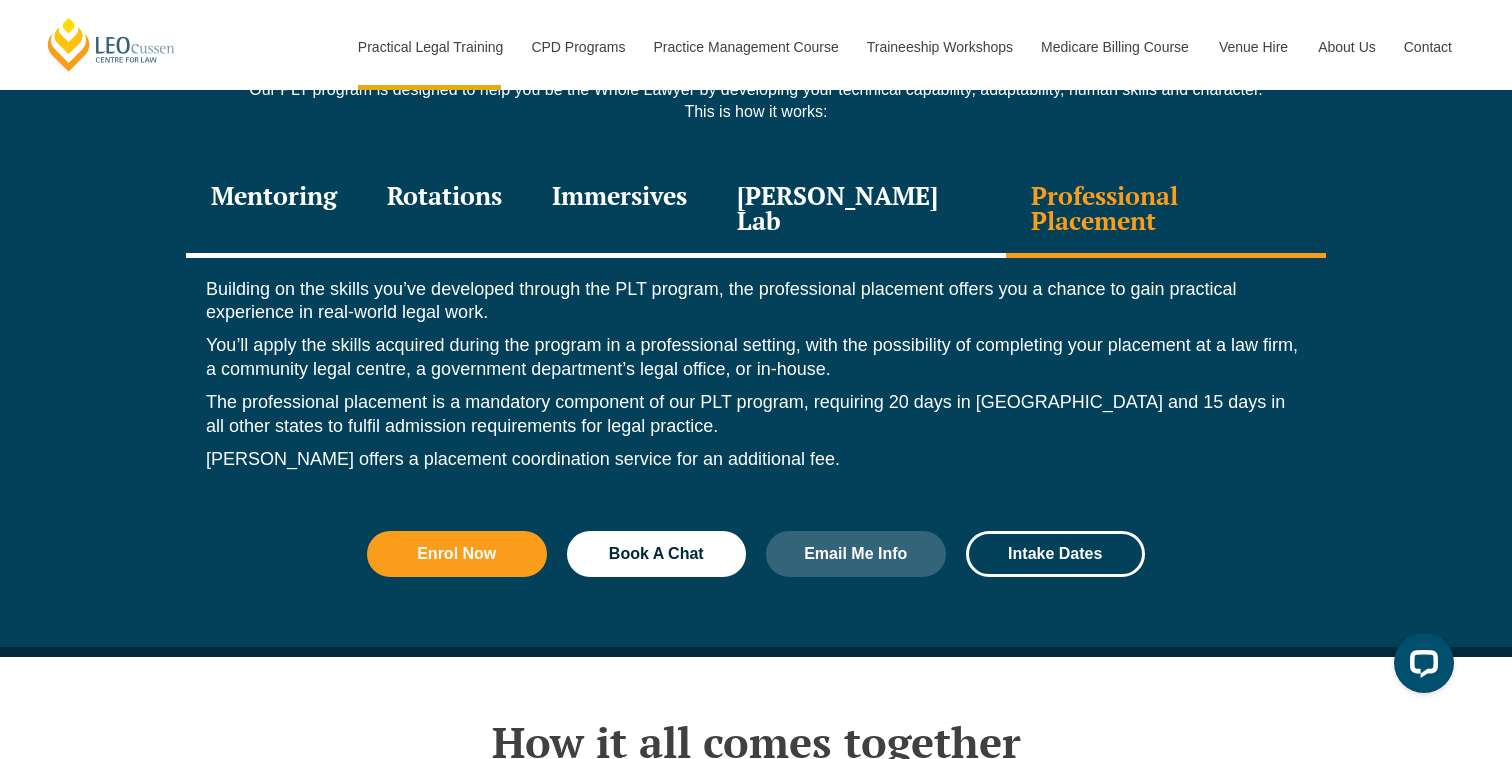scroll, scrollTop: 2824, scrollLeft: 0, axis: vertical 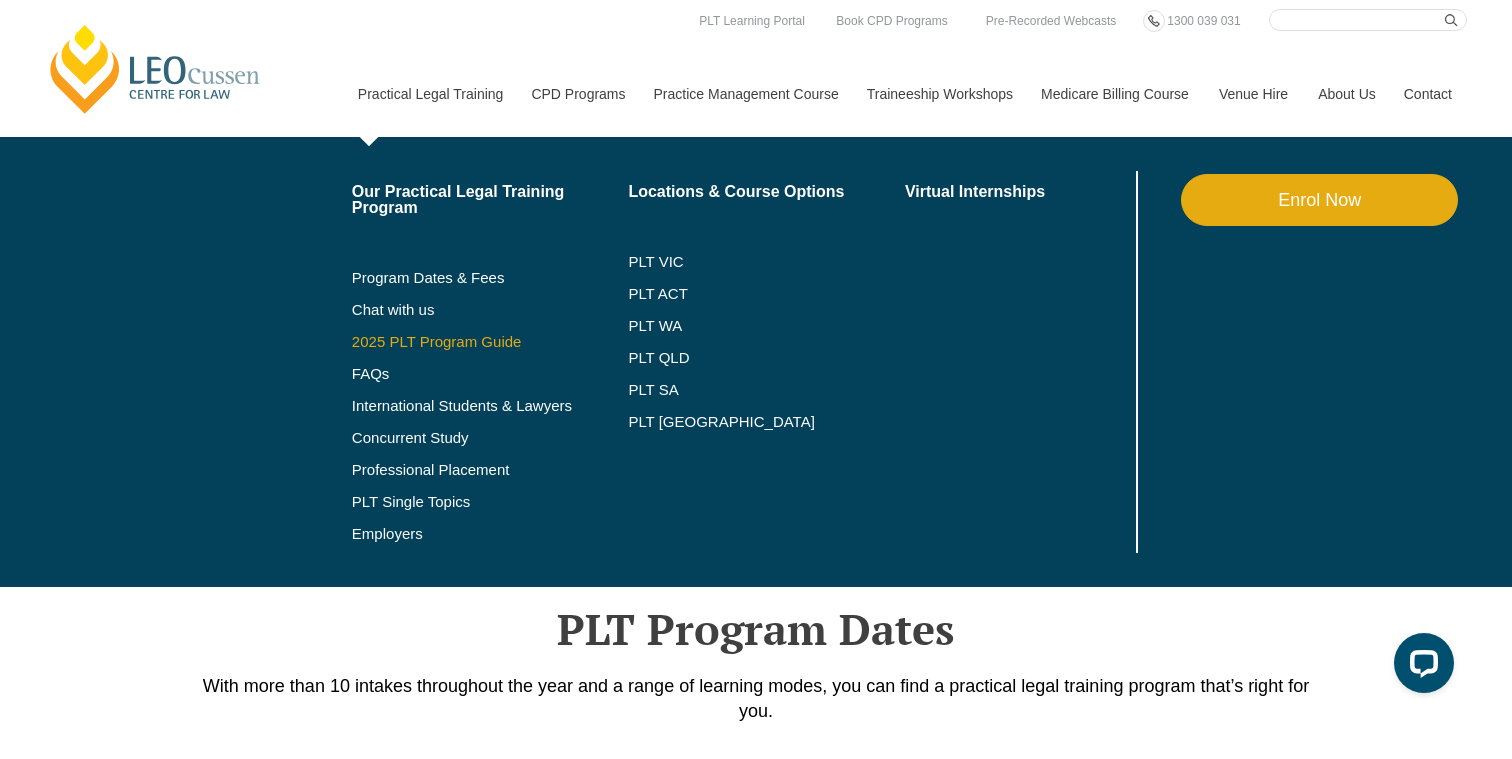 click on "2025 PLT Program Guide" at bounding box center [465, 342] 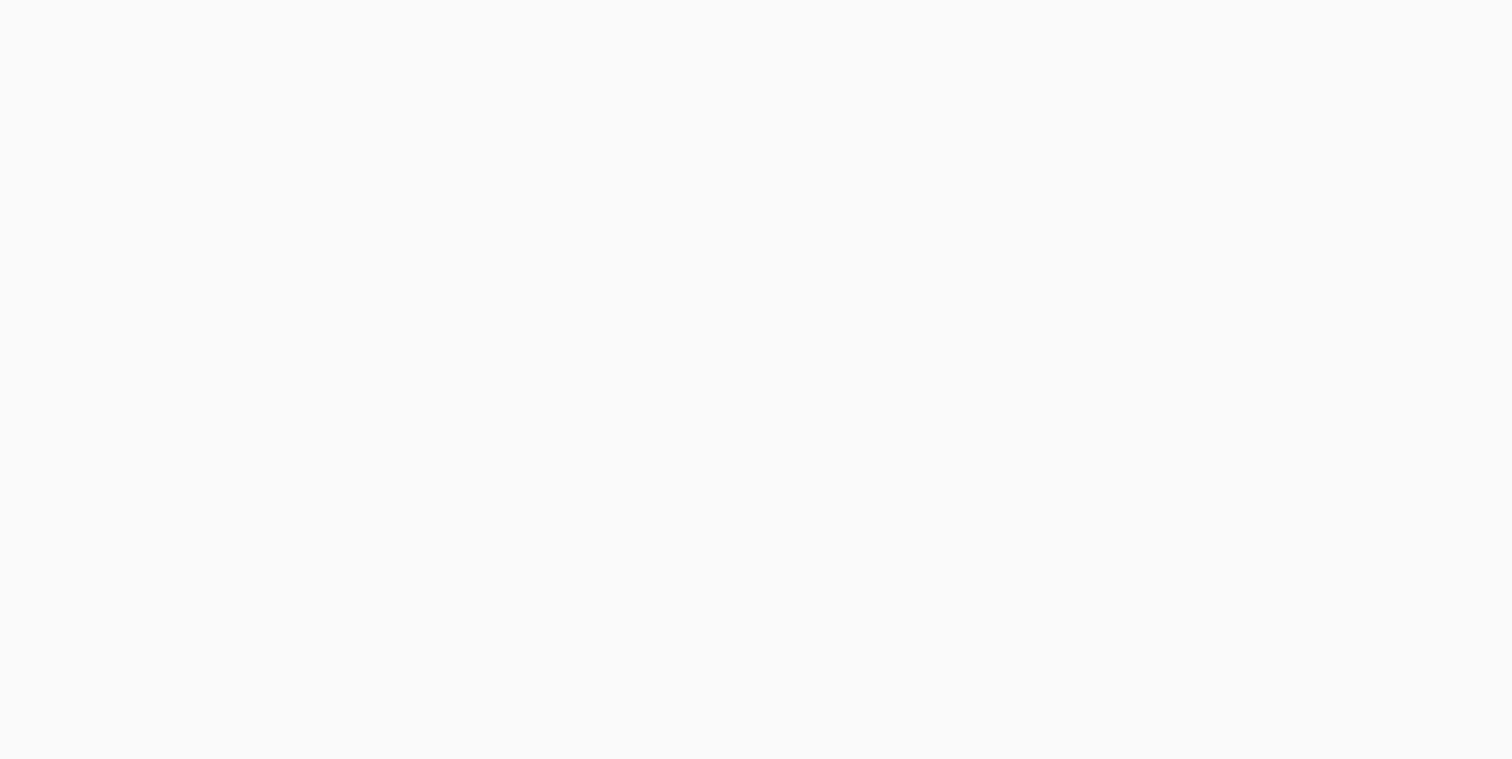 scroll, scrollTop: 0, scrollLeft: 0, axis: both 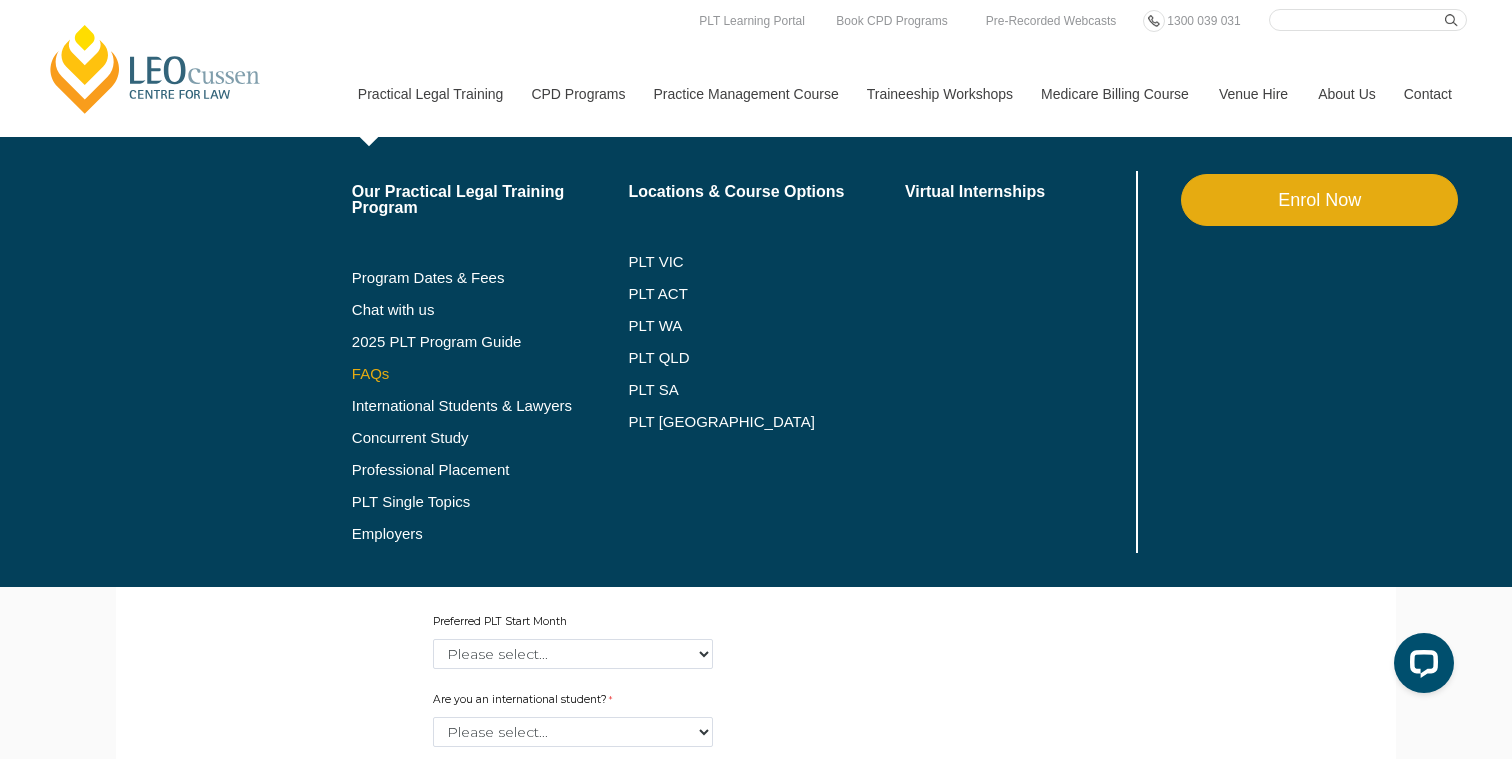 click on "FAQs" at bounding box center [490, 374] 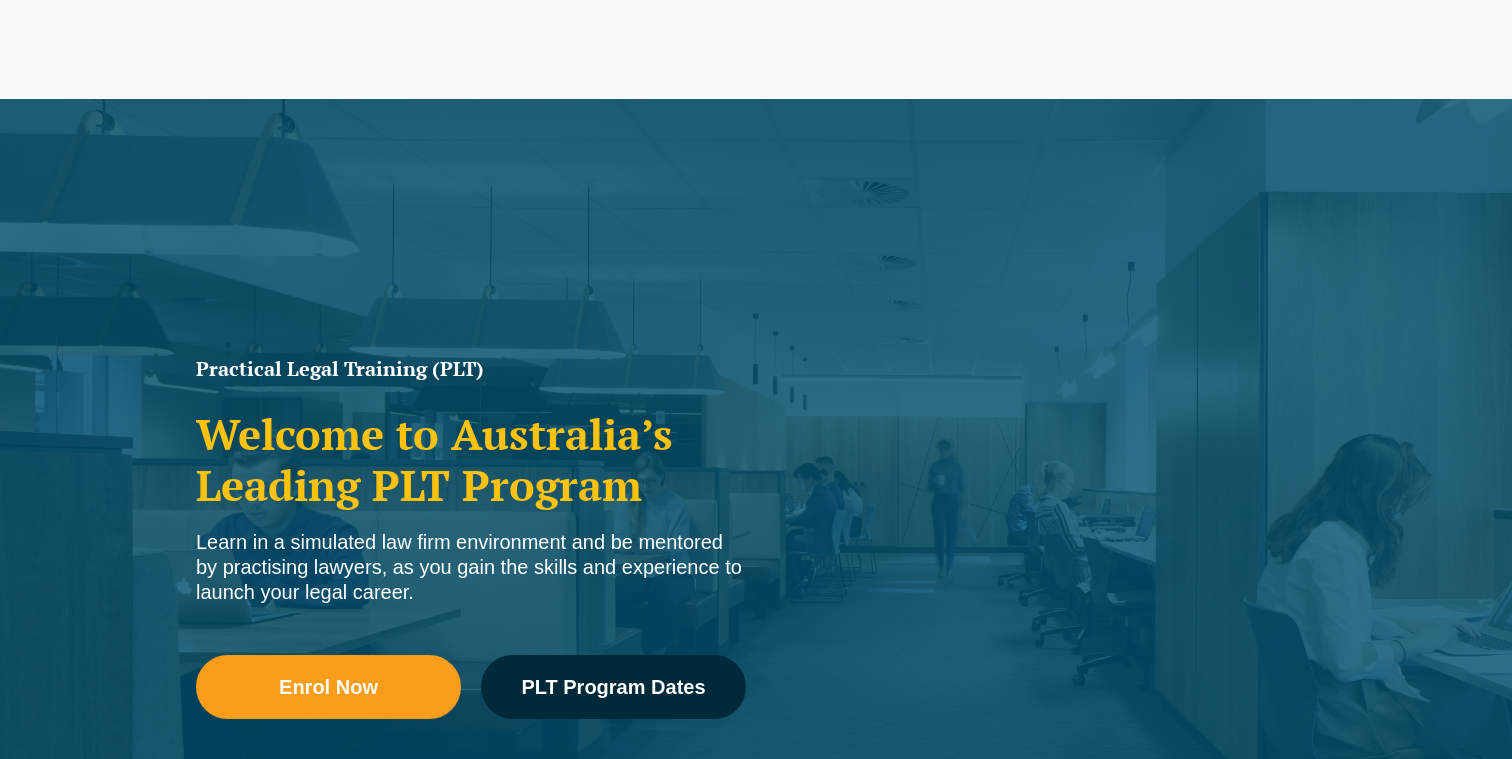 scroll, scrollTop: 0, scrollLeft: 0, axis: both 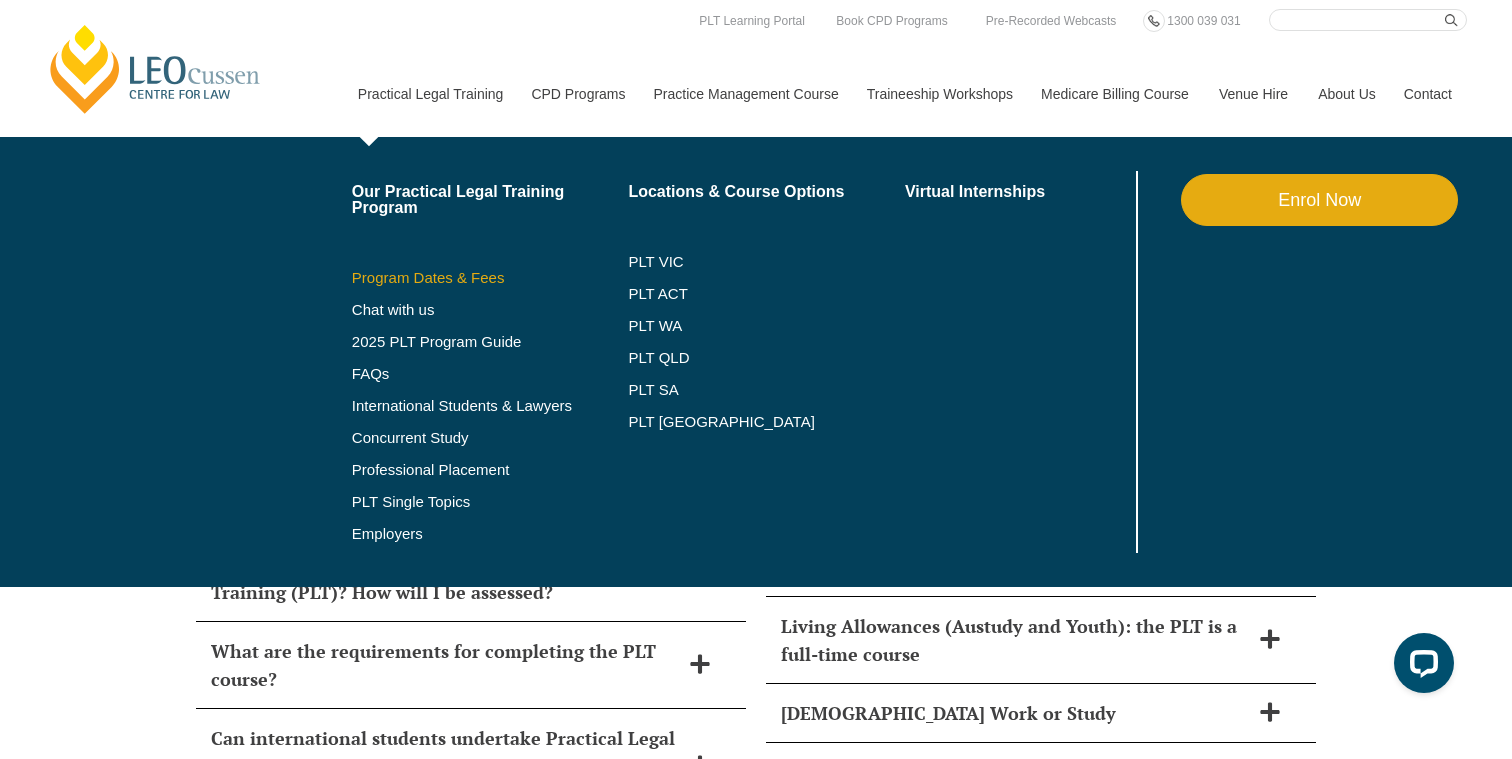 click on "Program Dates & Fees" at bounding box center [490, 278] 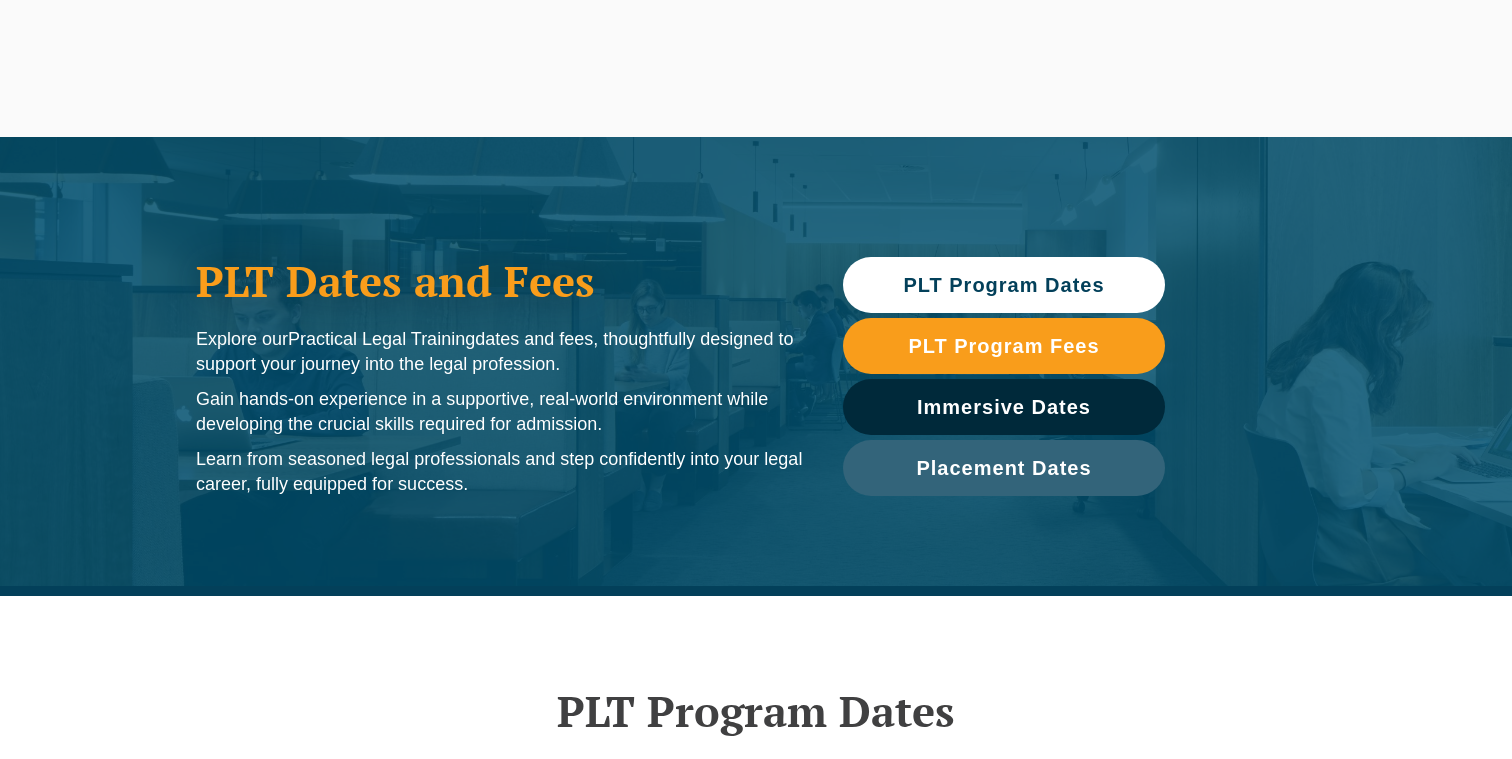 scroll, scrollTop: 0, scrollLeft: 0, axis: both 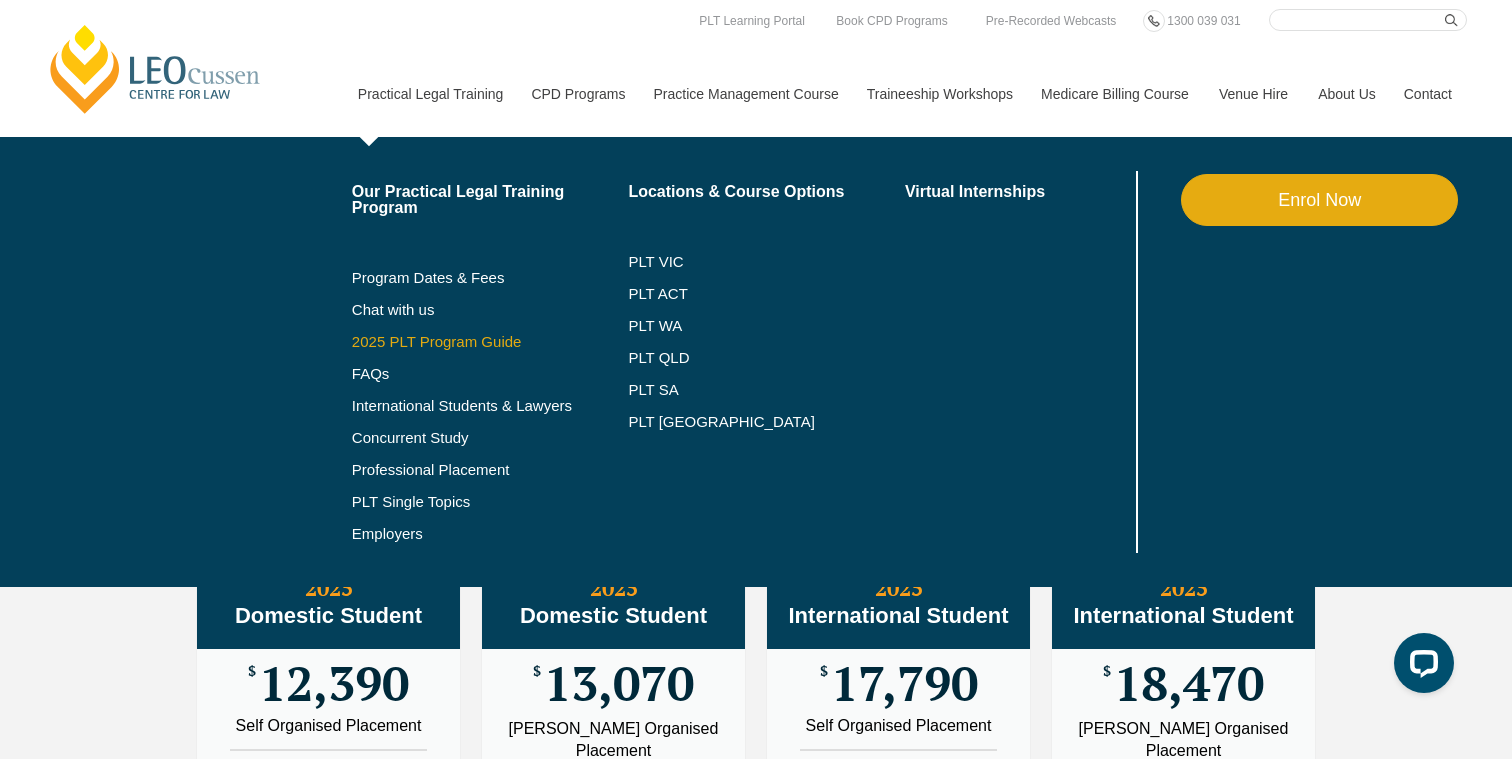 click on "2025 PLT Program Guide" at bounding box center [465, 342] 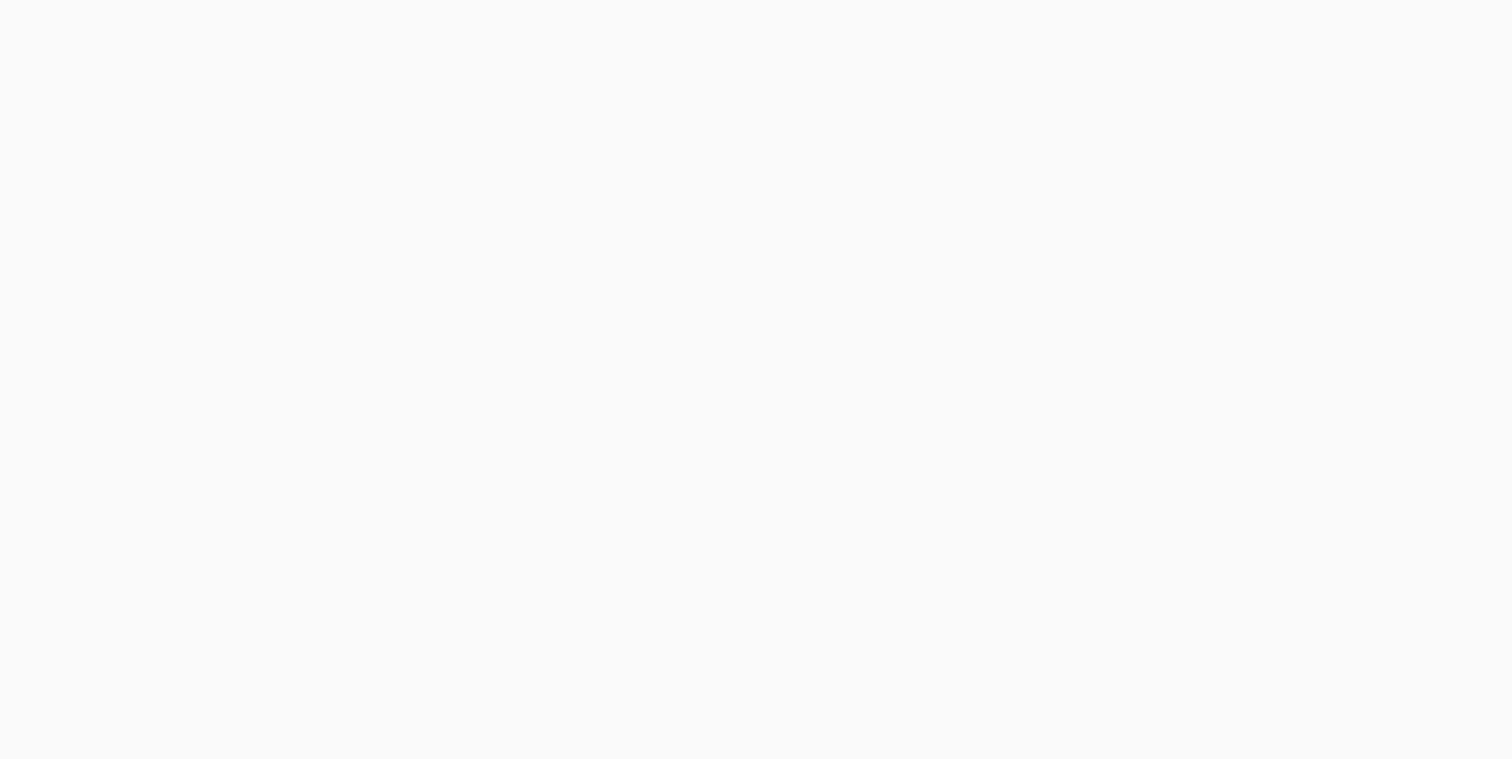 scroll, scrollTop: 0, scrollLeft: 0, axis: both 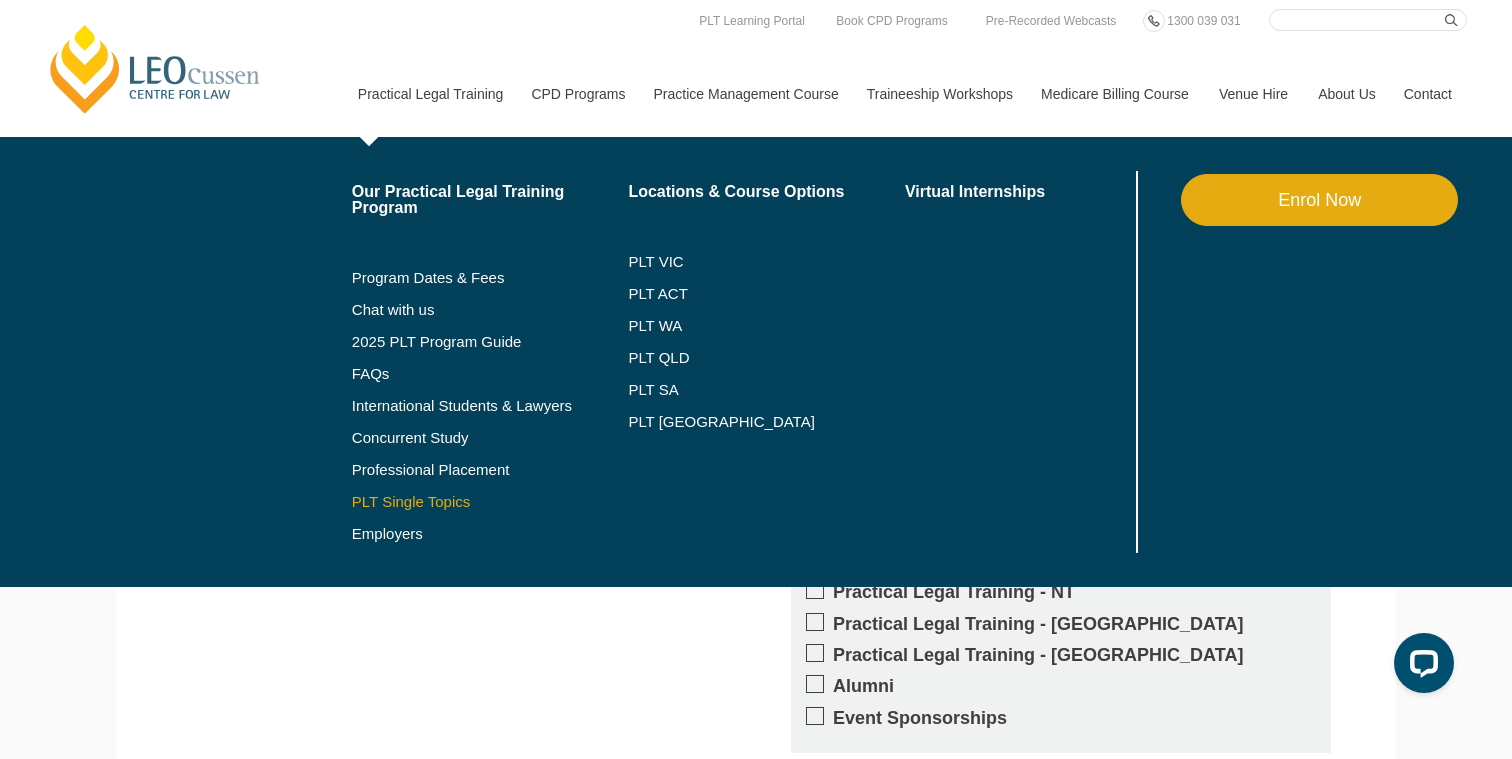 click on "PLT Single Topics" at bounding box center (490, 502) 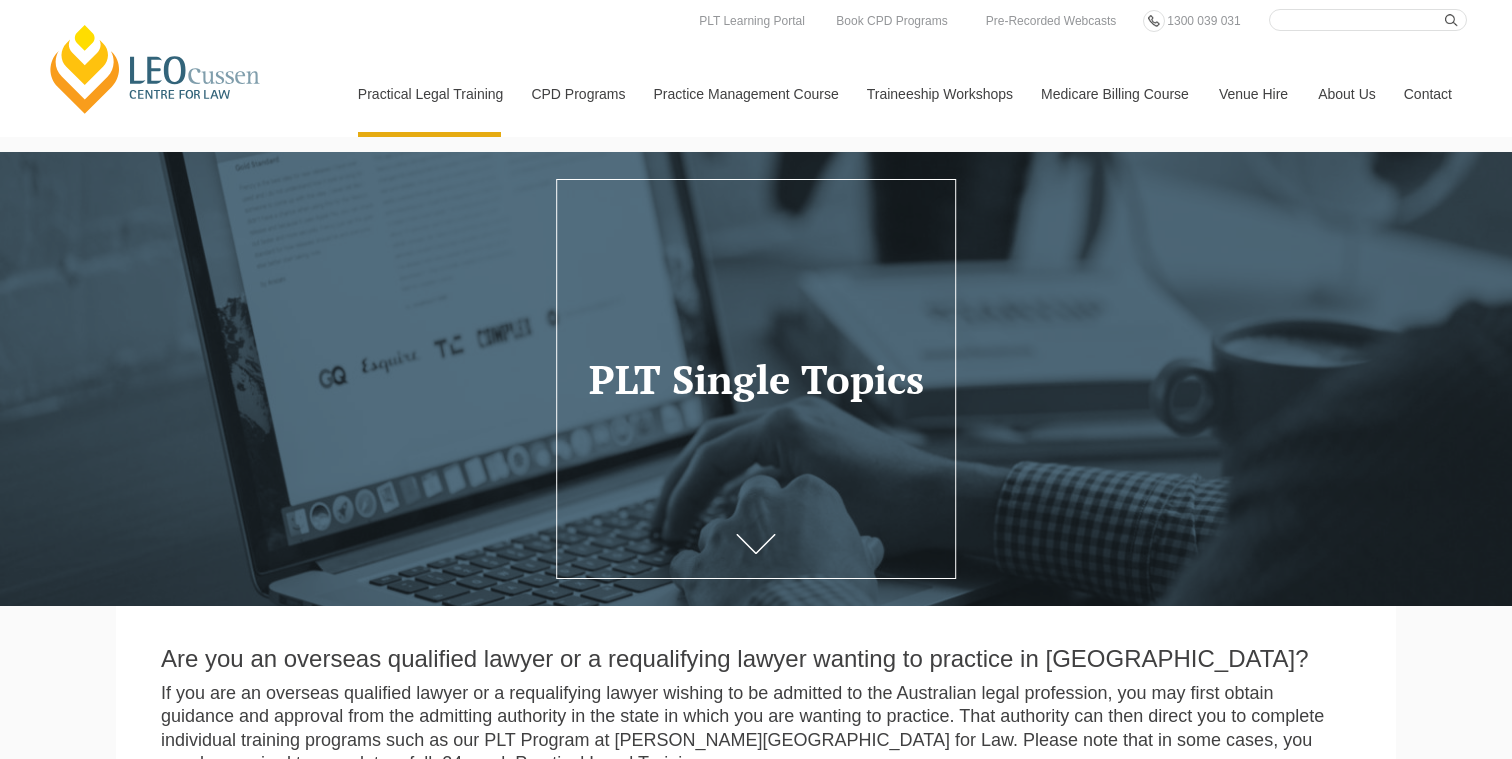scroll, scrollTop: 0, scrollLeft: 0, axis: both 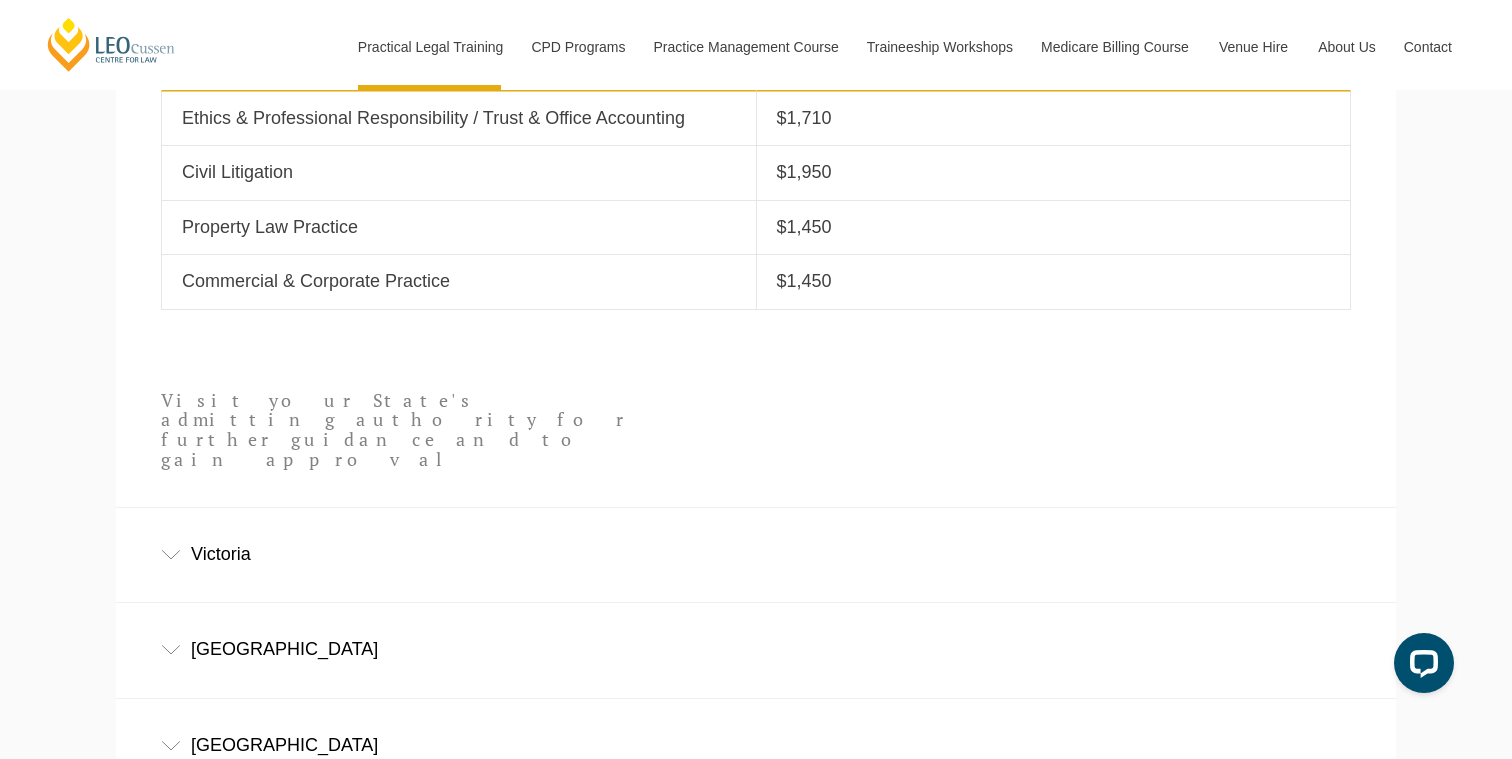click on "Victoria" at bounding box center [756, 554] 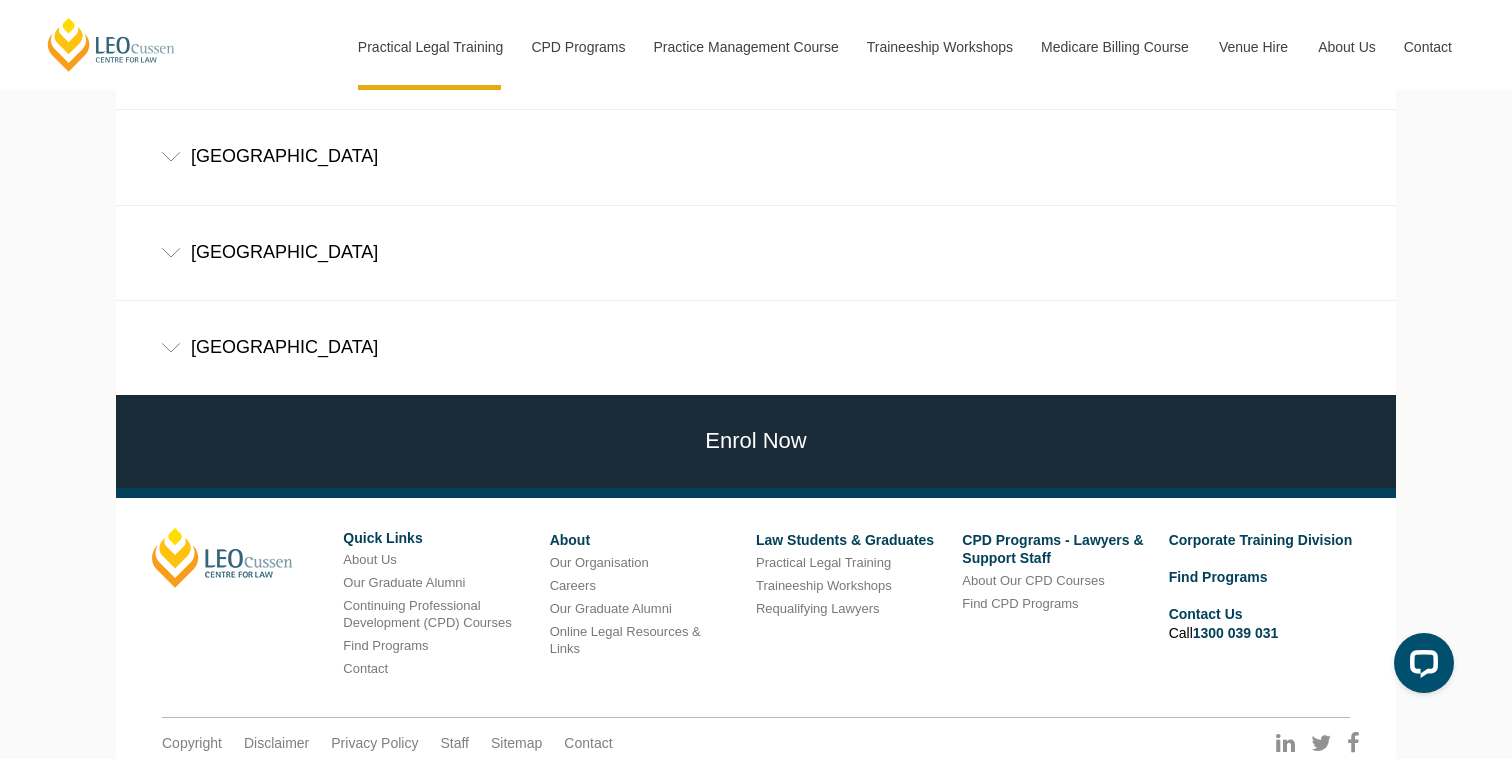 scroll, scrollTop: 1622, scrollLeft: 0, axis: vertical 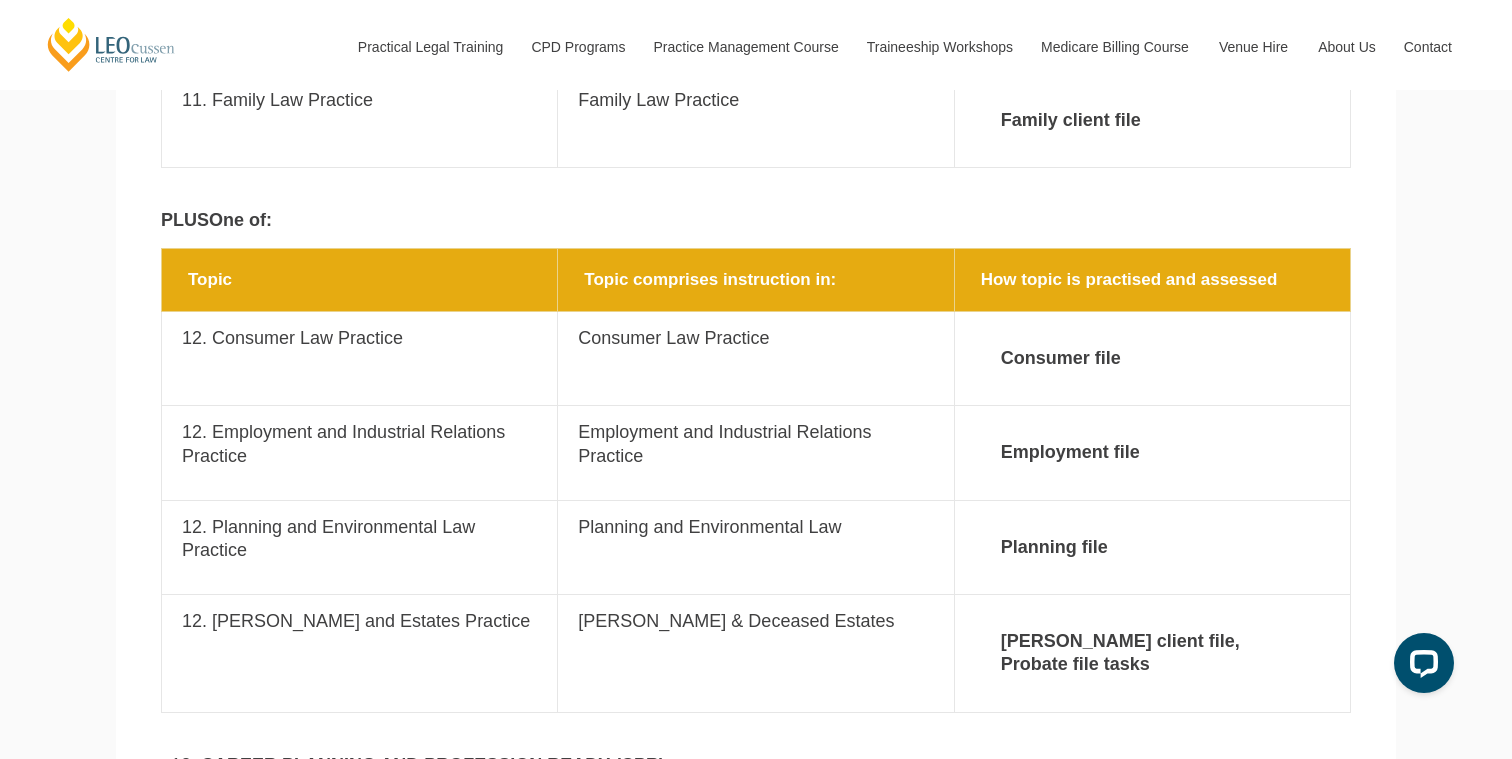 click on "Planning and Environmental Law" at bounding box center [755, 527] 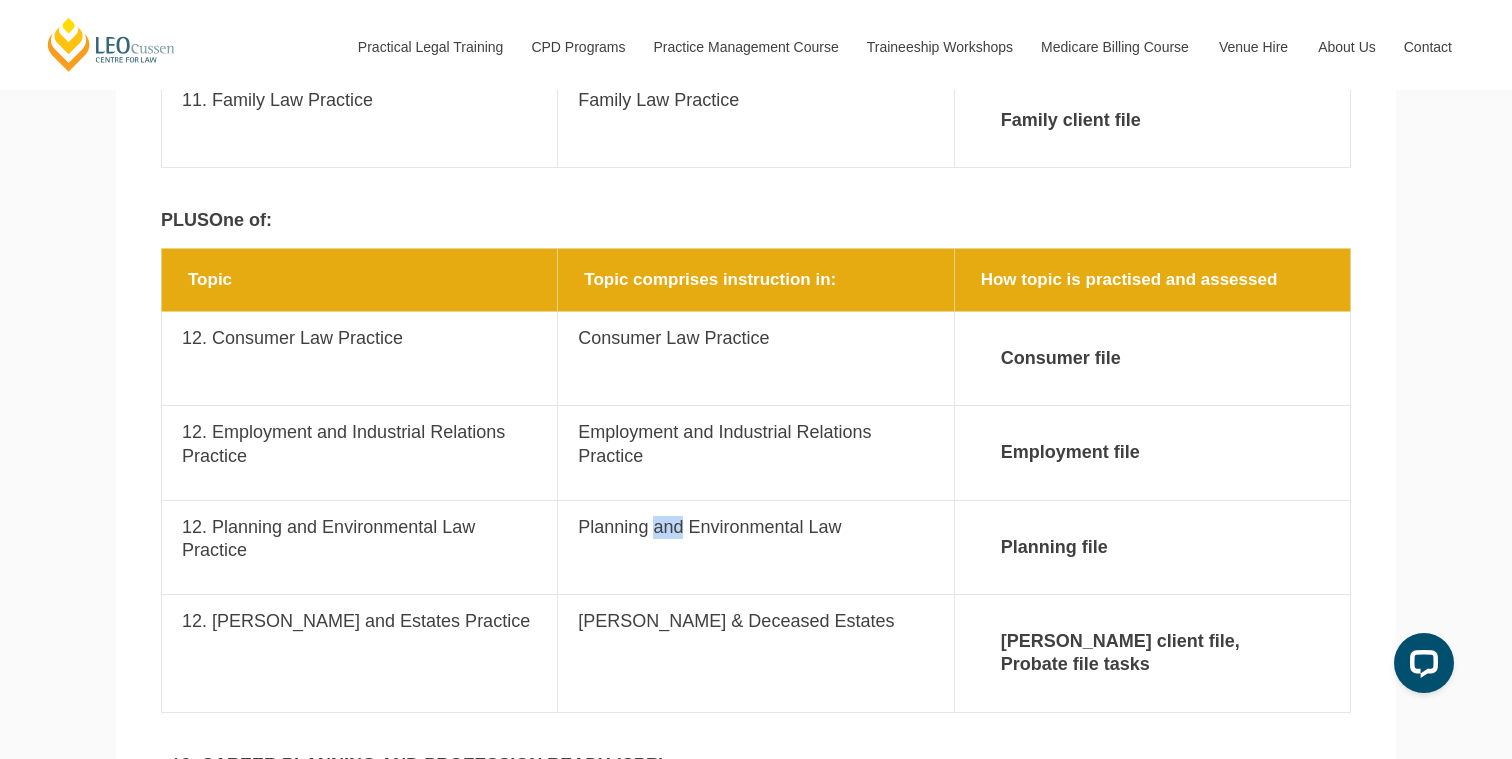 click on "Planning and Environmental Law" at bounding box center (755, 527) 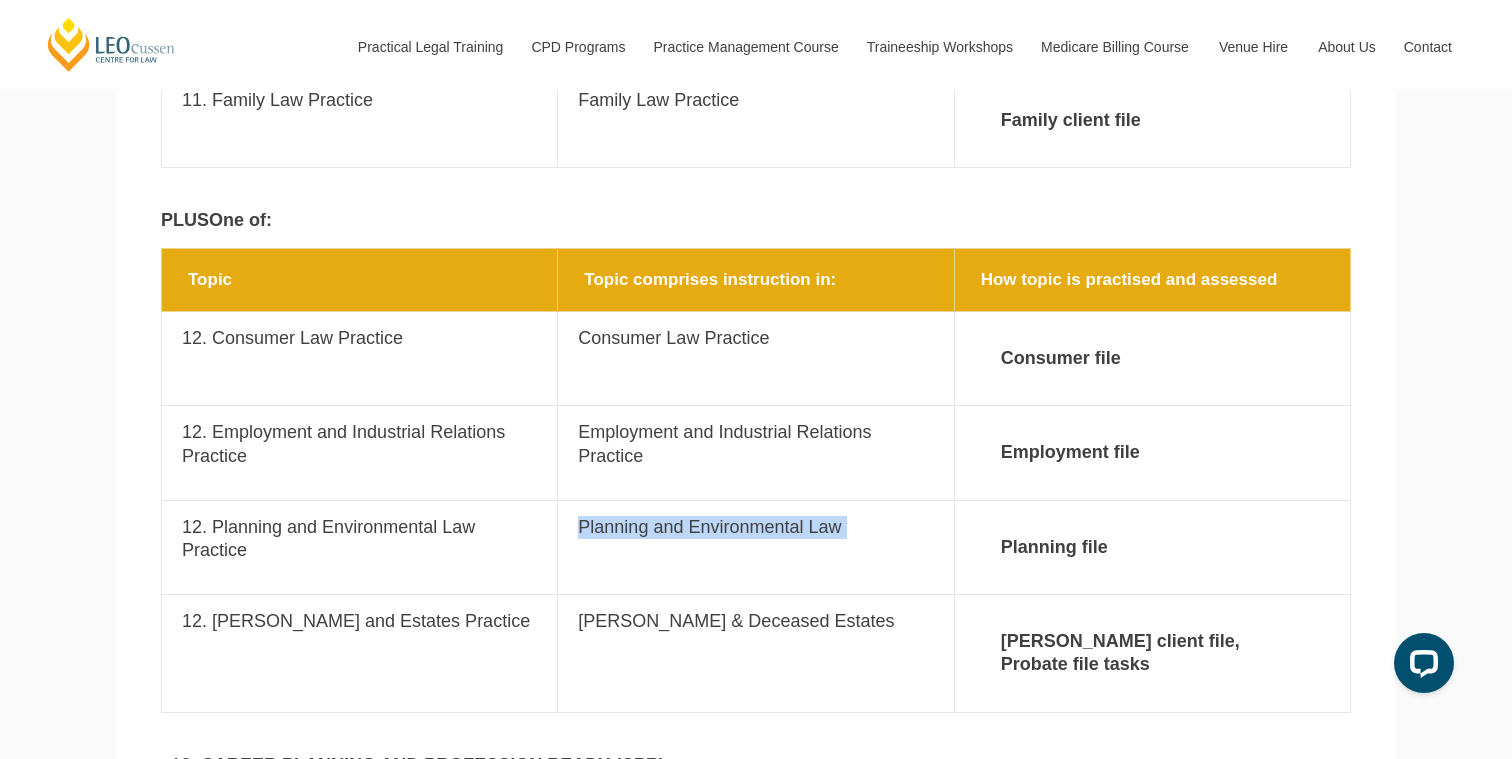 click on "Planning and Environmental Law" at bounding box center [755, 527] 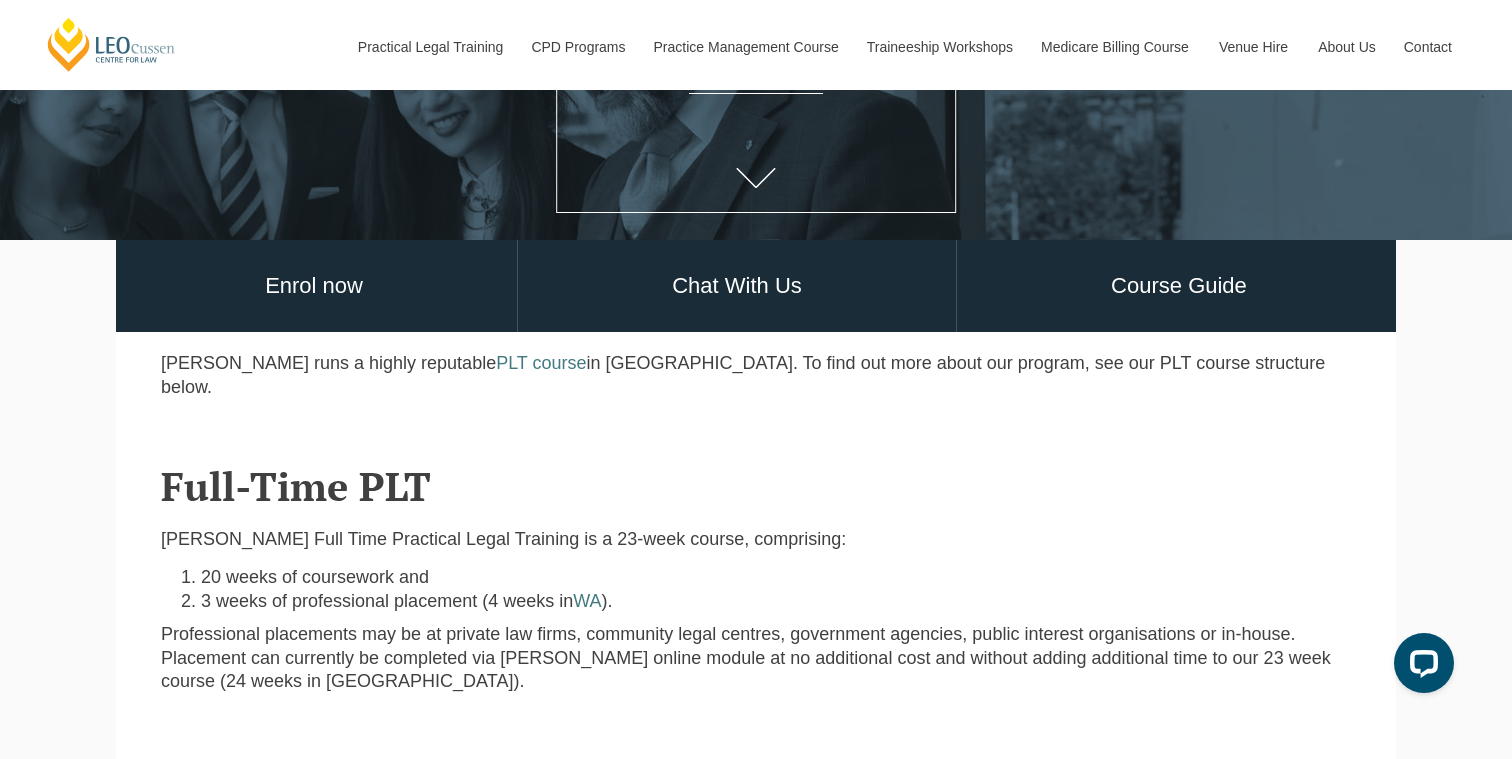 scroll, scrollTop: 379, scrollLeft: 0, axis: vertical 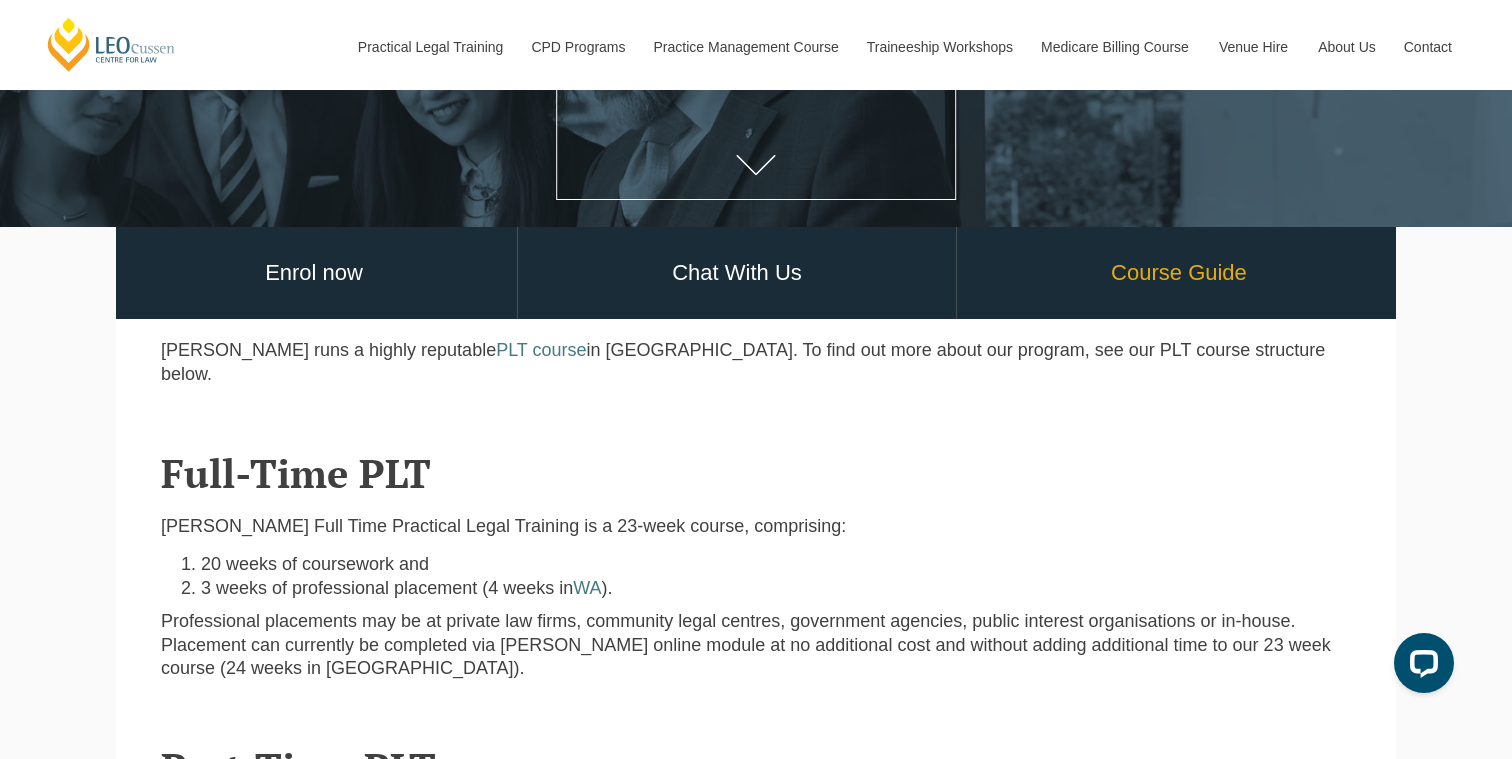 click on "Course Guide" at bounding box center [1179, 273] 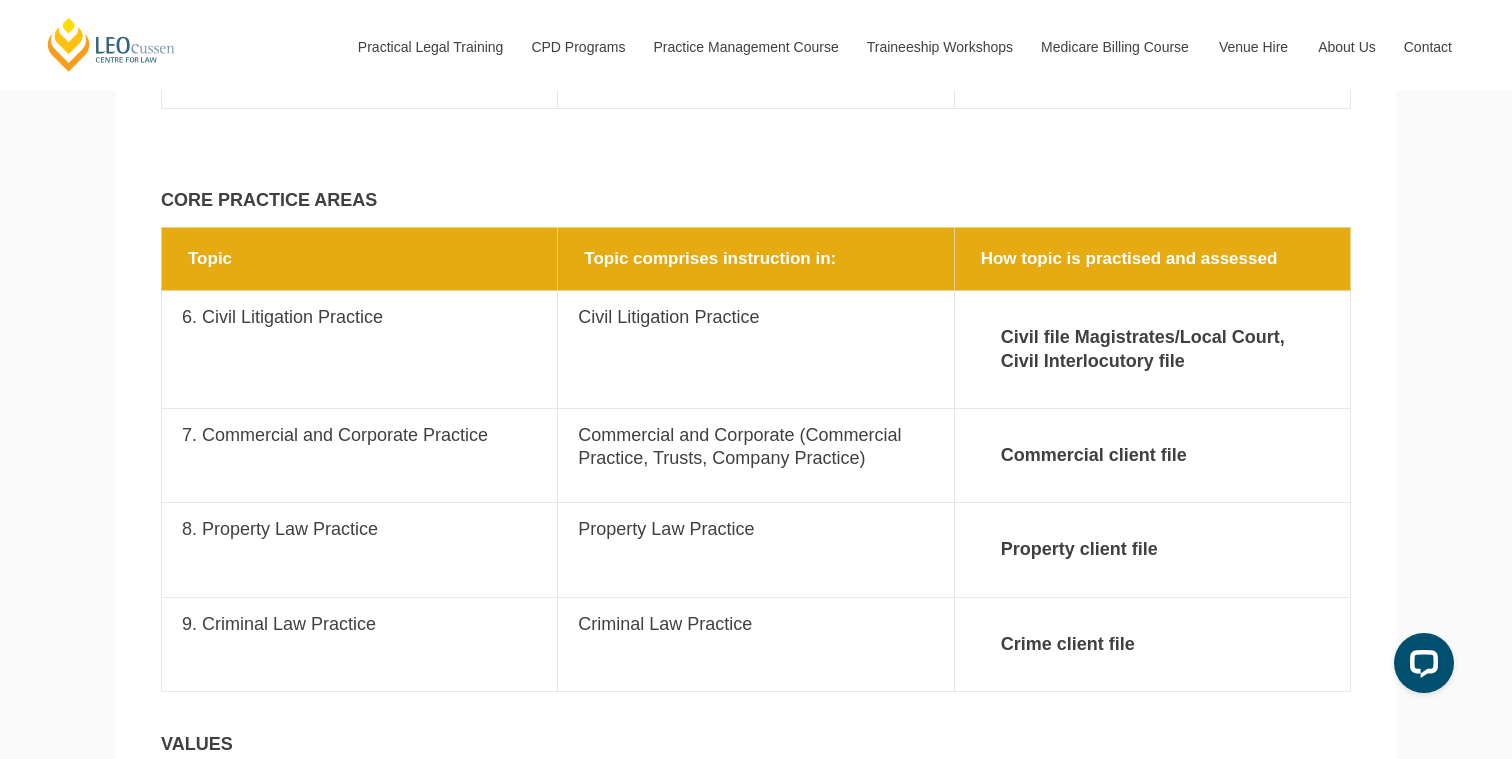 scroll, scrollTop: 2526, scrollLeft: 0, axis: vertical 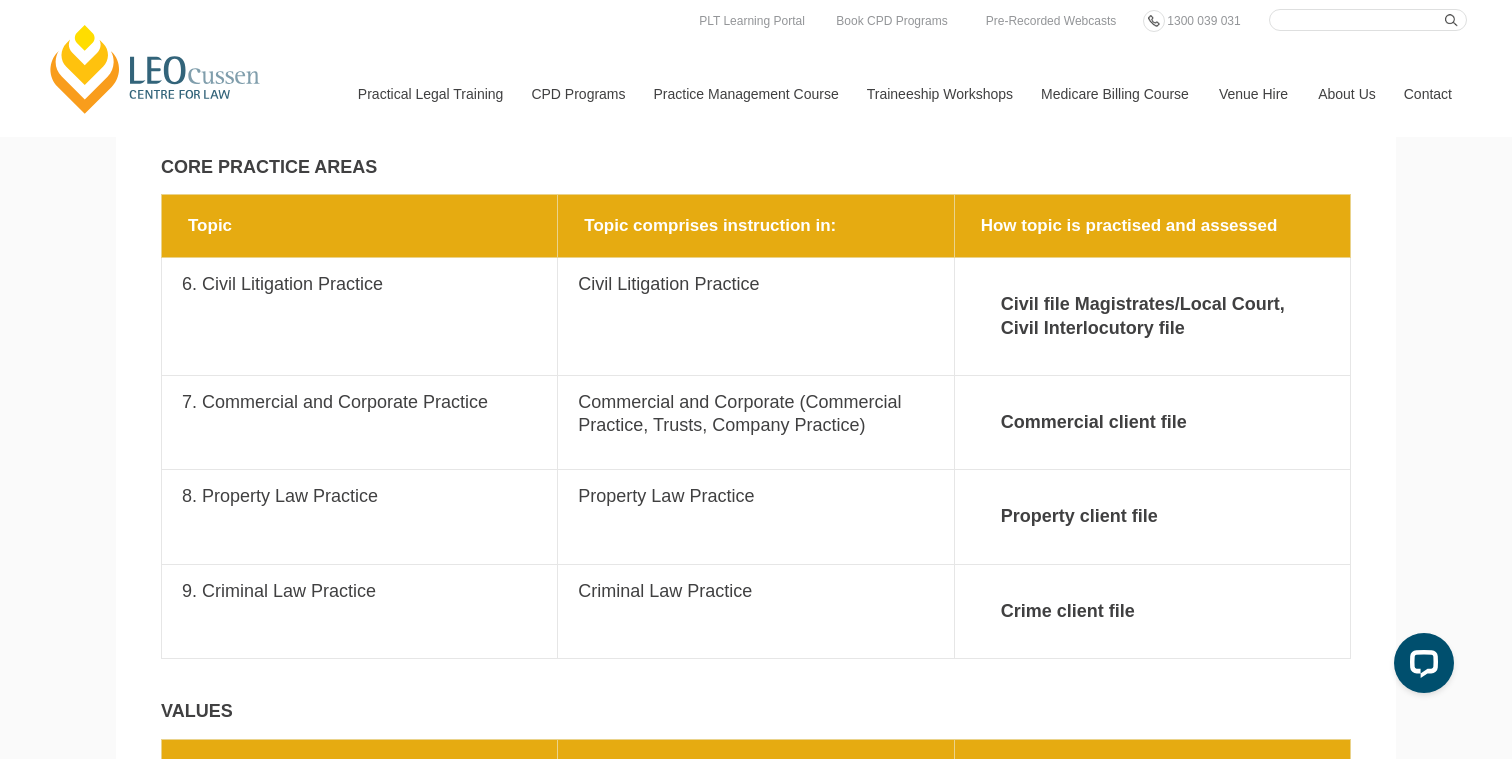 click on "[PERSON_NAME] Centre for Law" at bounding box center (155, 69) 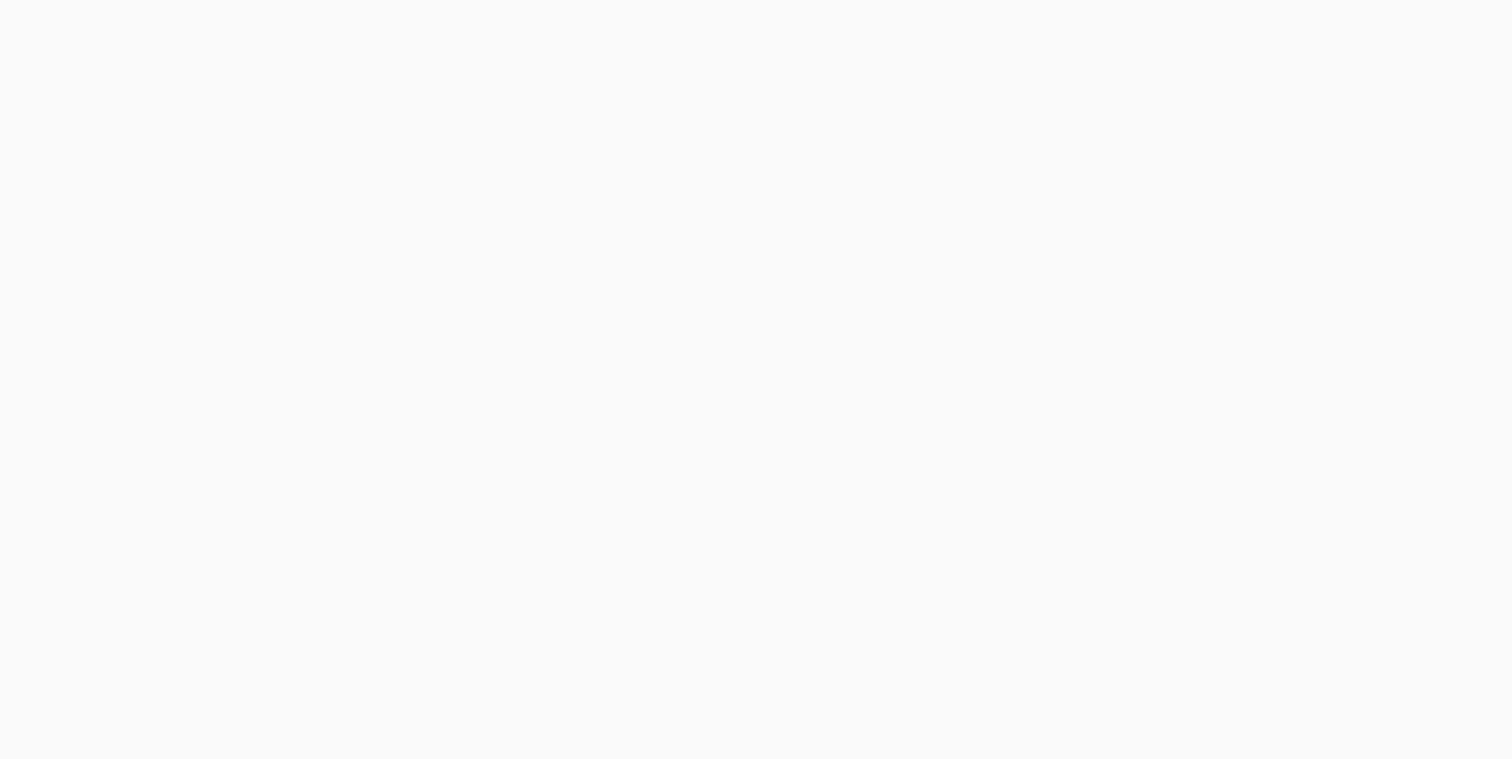 scroll, scrollTop: 0, scrollLeft: 0, axis: both 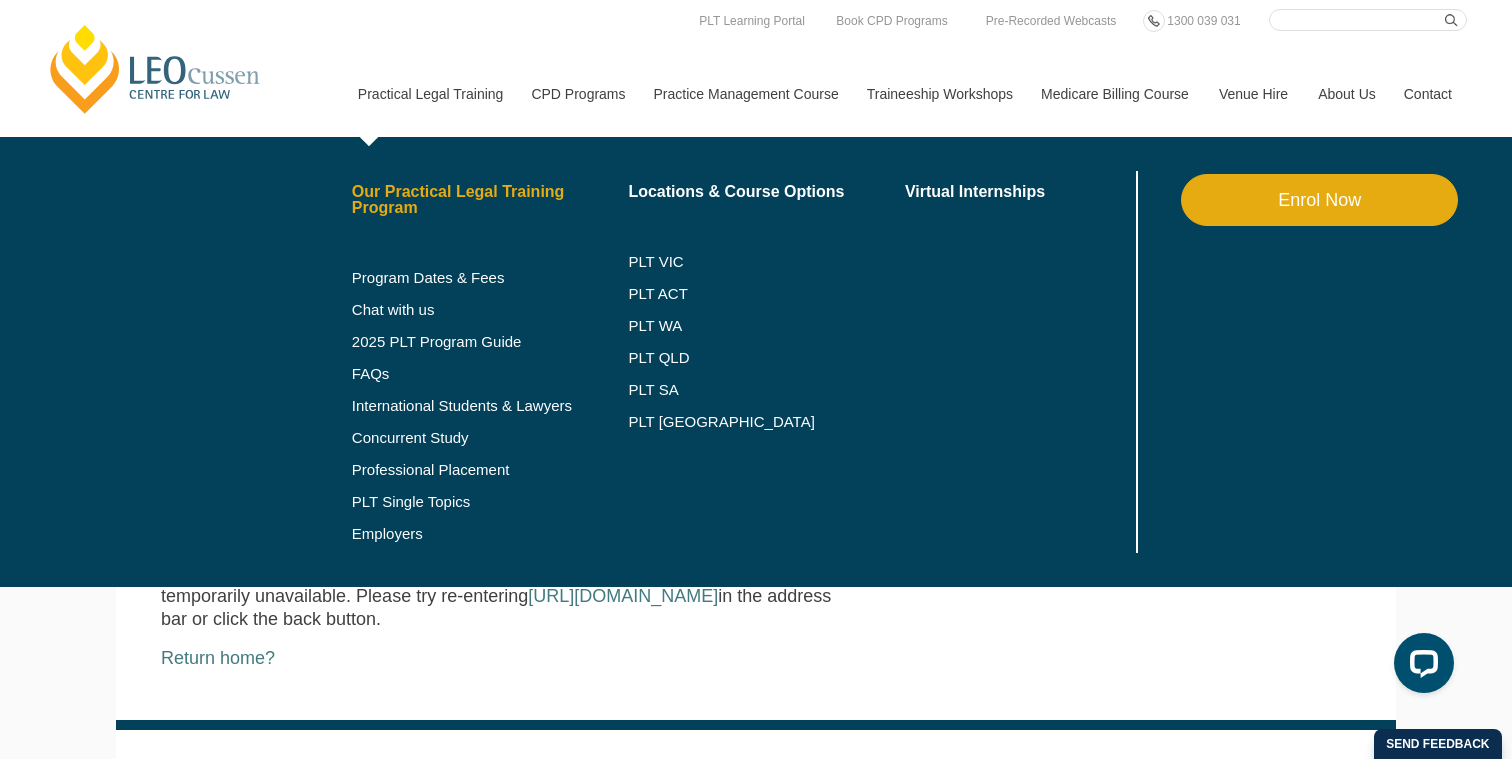 click on "Our Practical Legal Training Program" at bounding box center [490, 200] 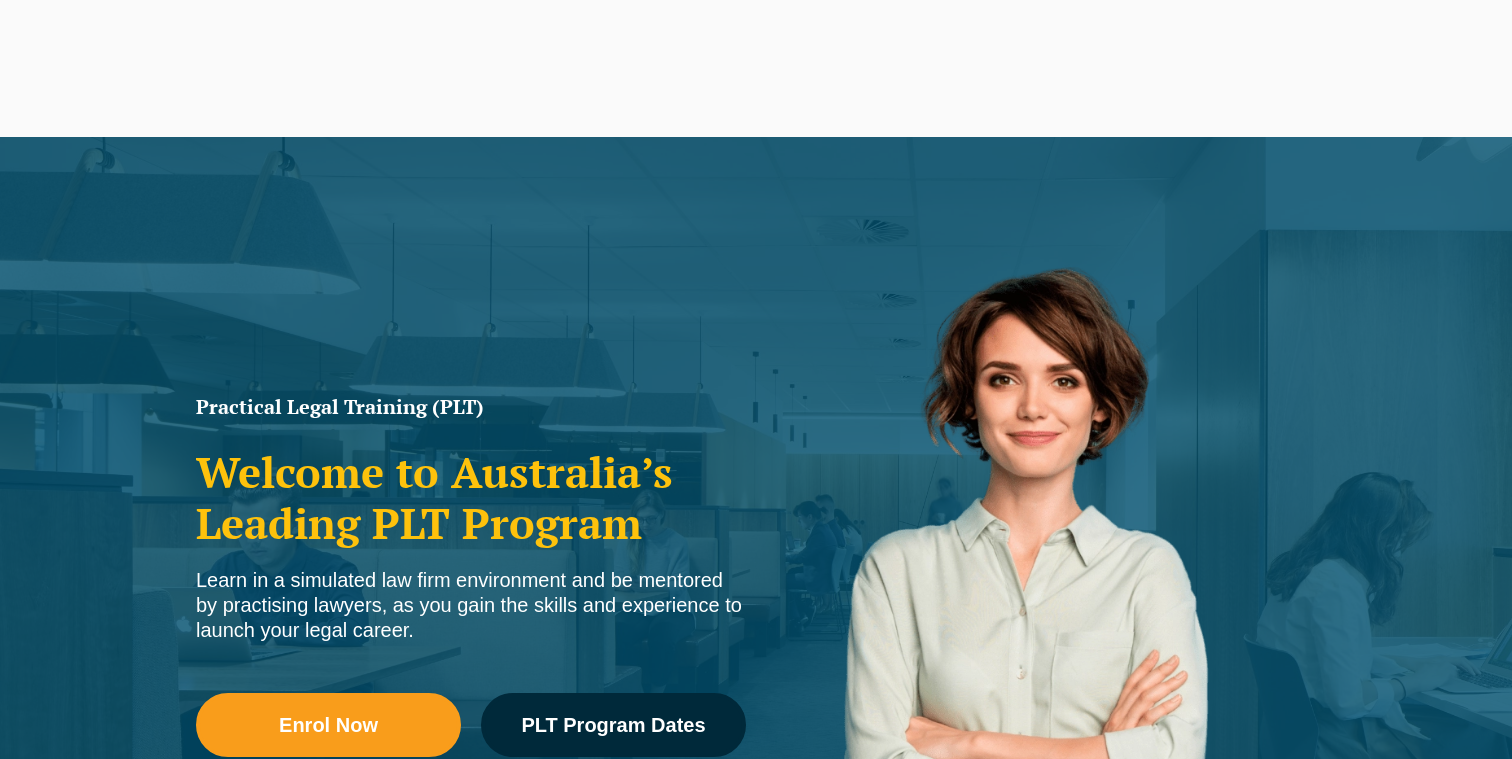 scroll, scrollTop: 0, scrollLeft: 0, axis: both 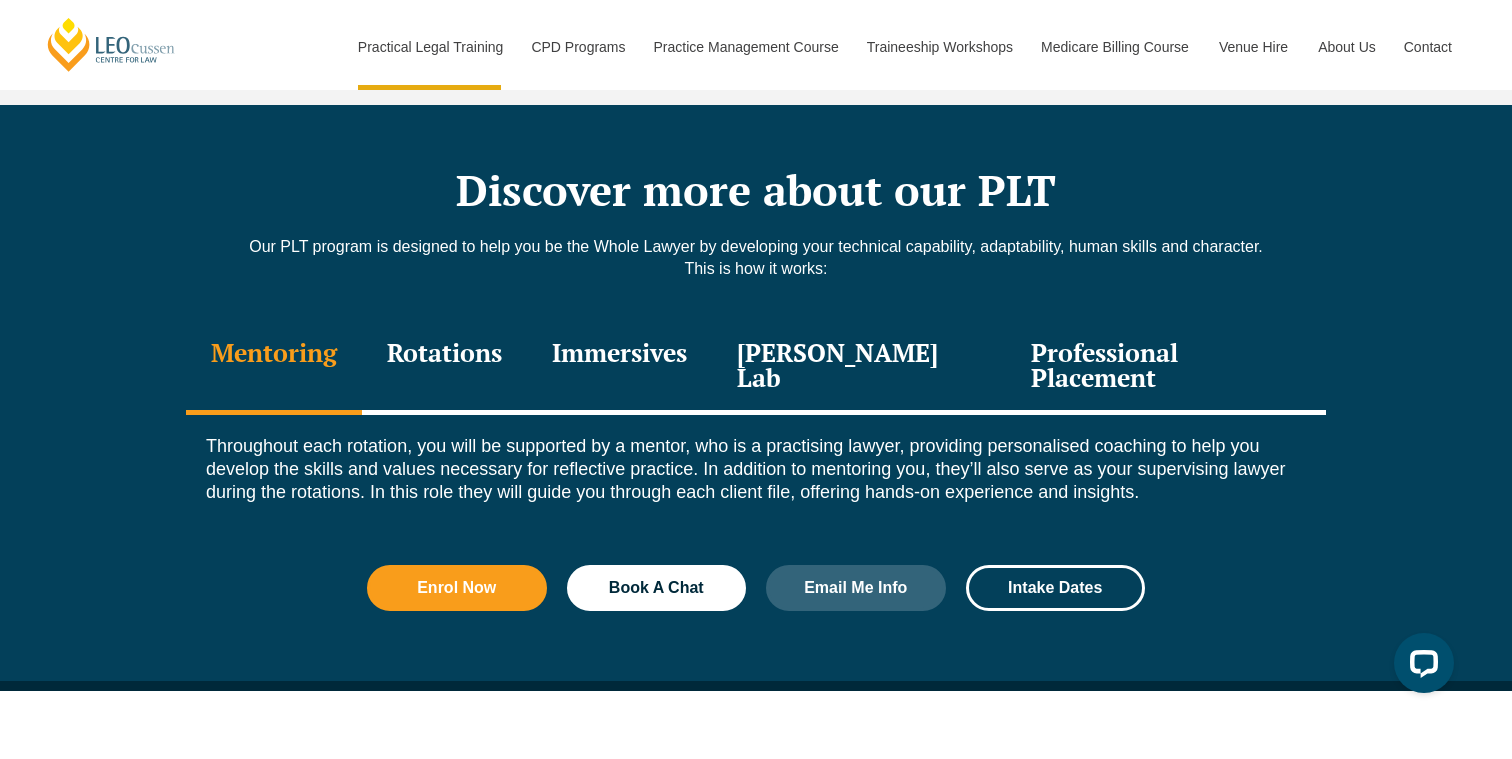 click on "Rotations" at bounding box center [444, 367] 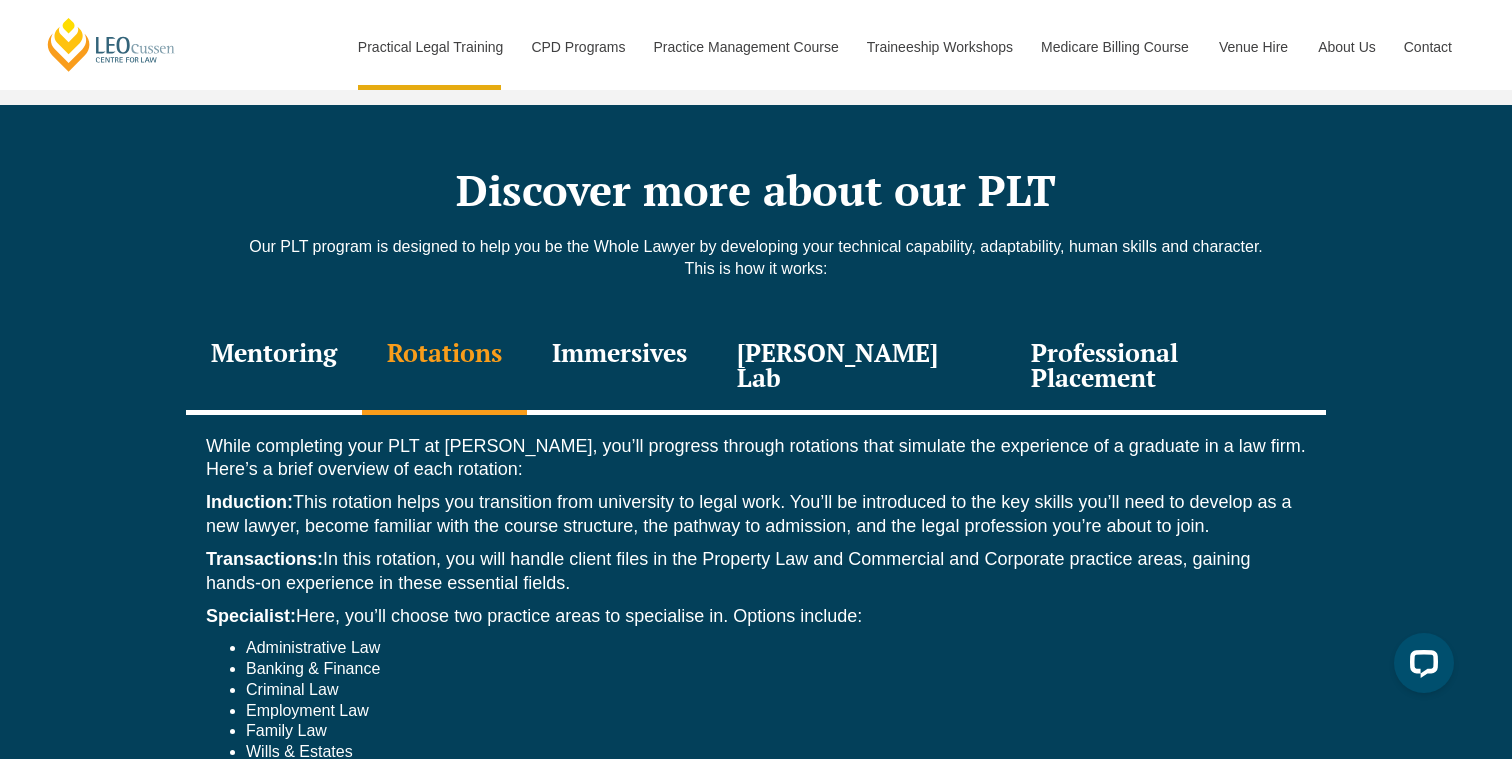 click on "Specialist:  Here, you’ll choose two practice areas to specialise in. Options include:" at bounding box center (756, 616) 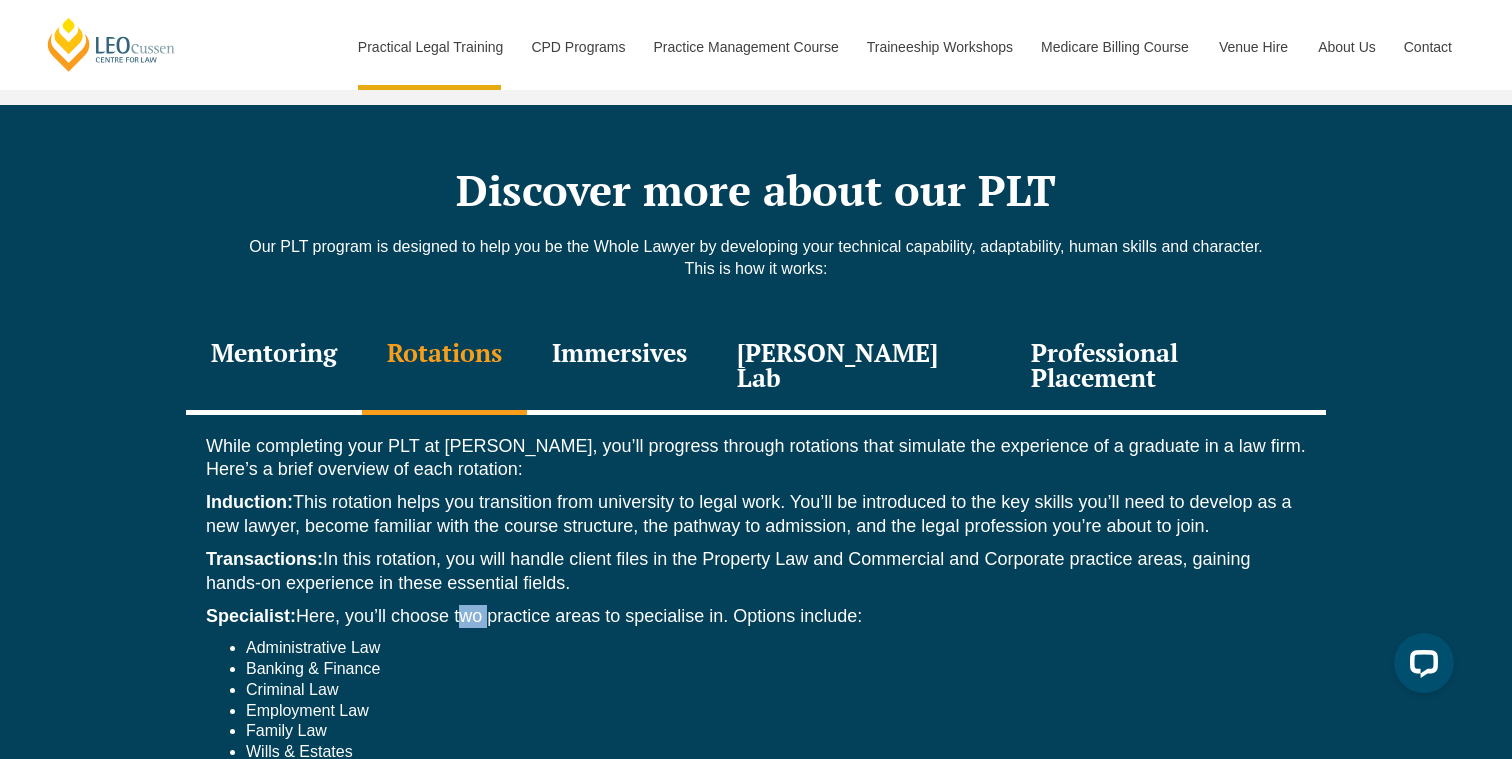 click on "Specialist:  Here, you’ll choose two practice areas to specialise in. Options include:" at bounding box center (756, 616) 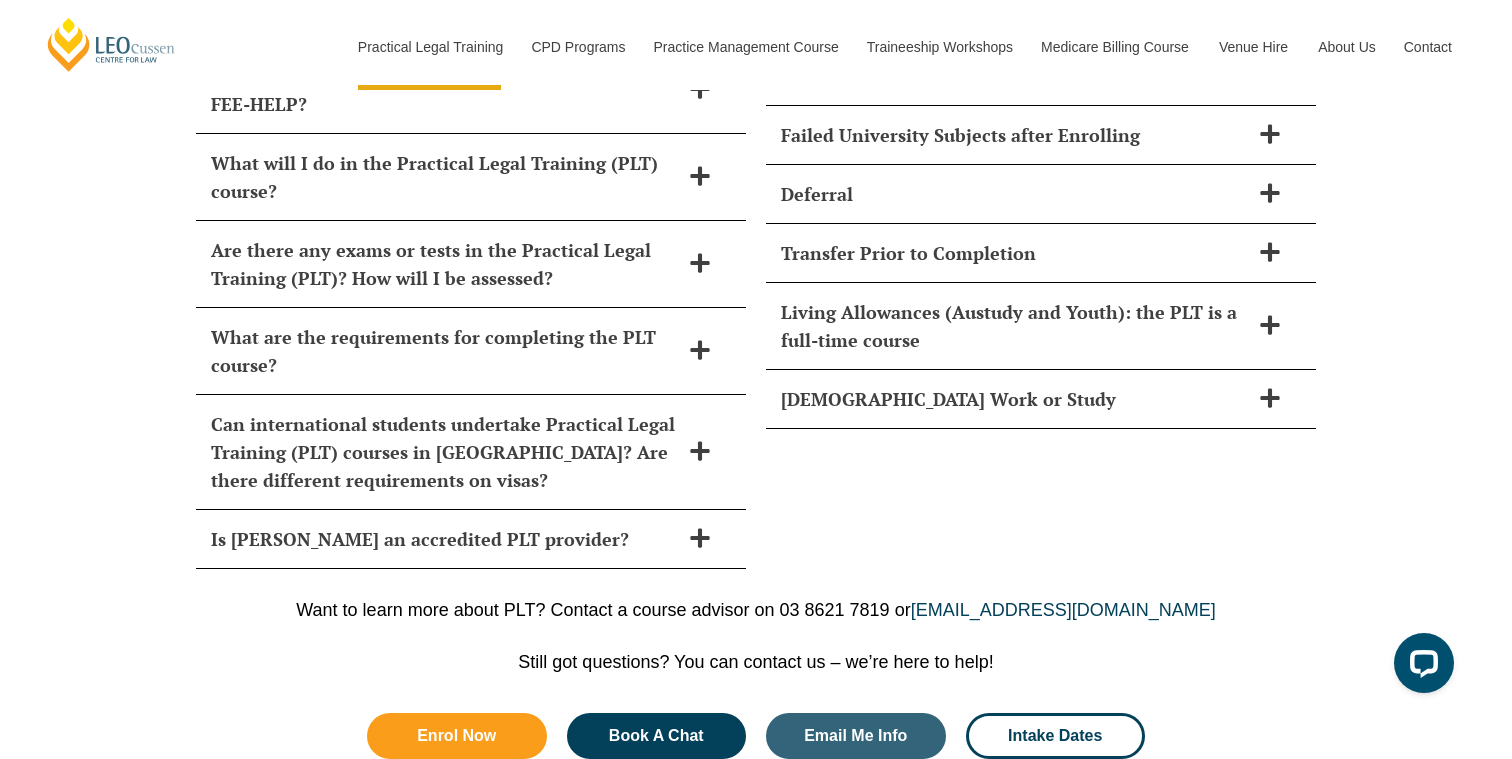 scroll, scrollTop: 10400, scrollLeft: 0, axis: vertical 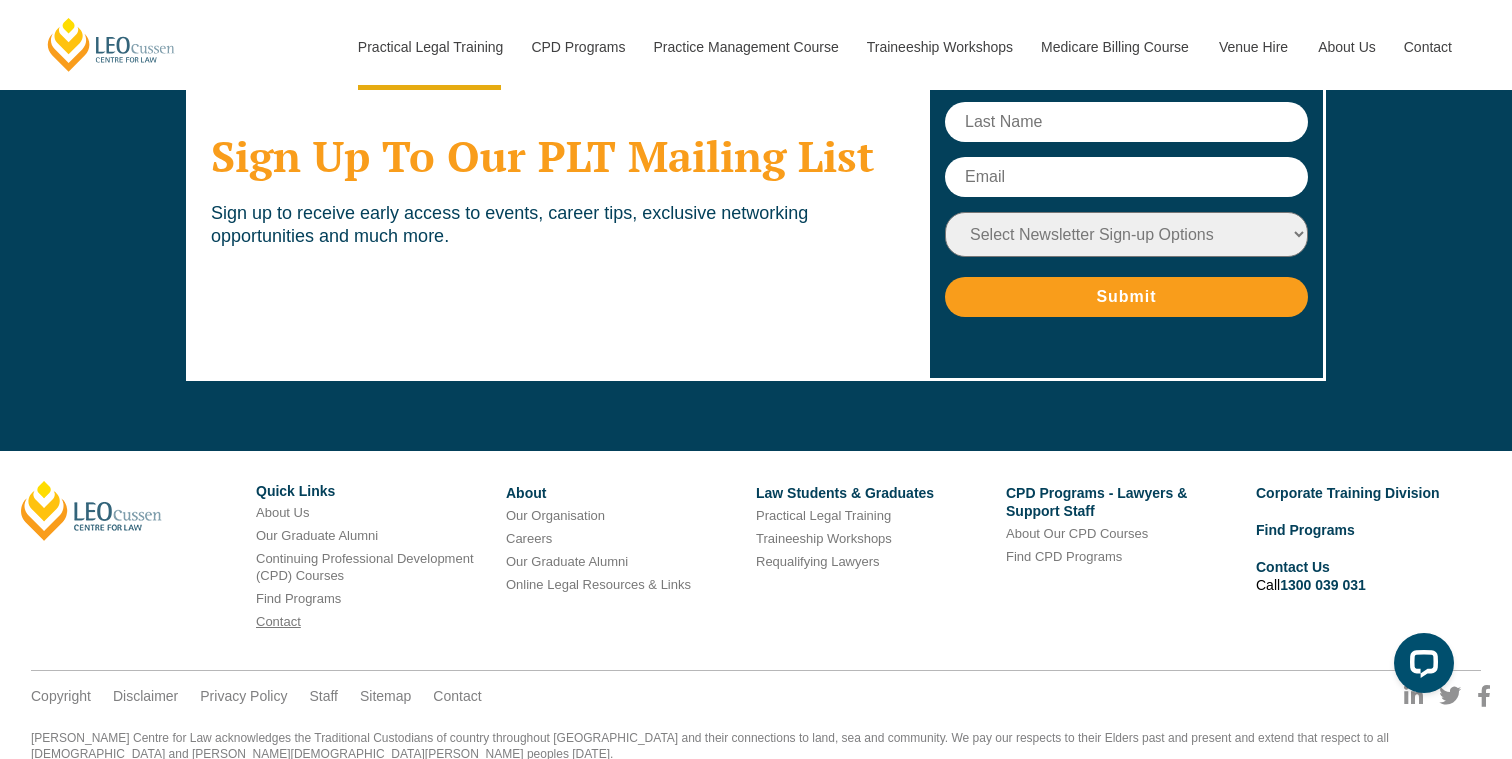 click on "Contact" at bounding box center (278, 621) 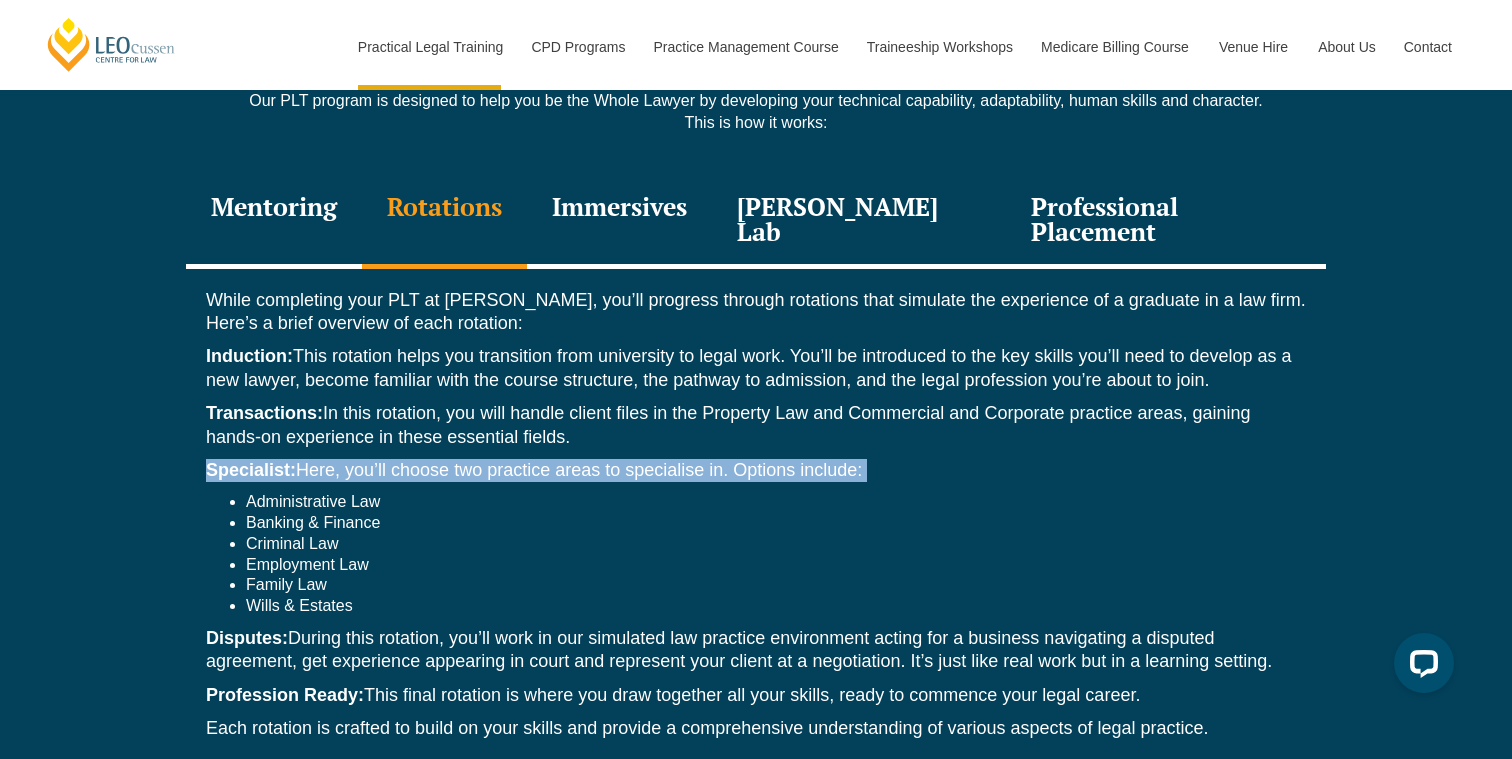 scroll, scrollTop: 2813, scrollLeft: 0, axis: vertical 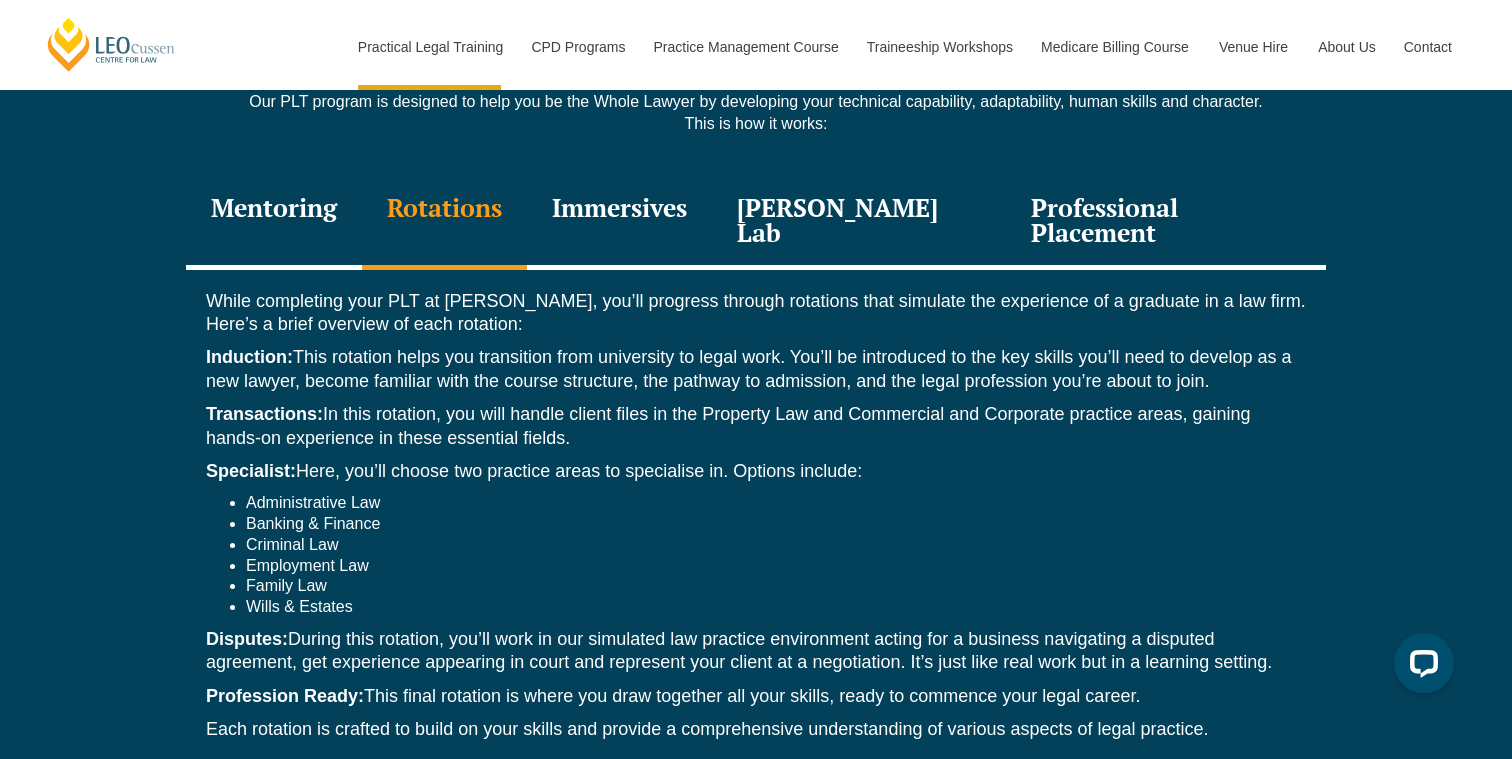 click on "Transactions:  In this rotation, you will handle client files in the Property Law and Commercial and Corporate practice areas, gaining hands-on experience in these essential fields." at bounding box center [756, 426] 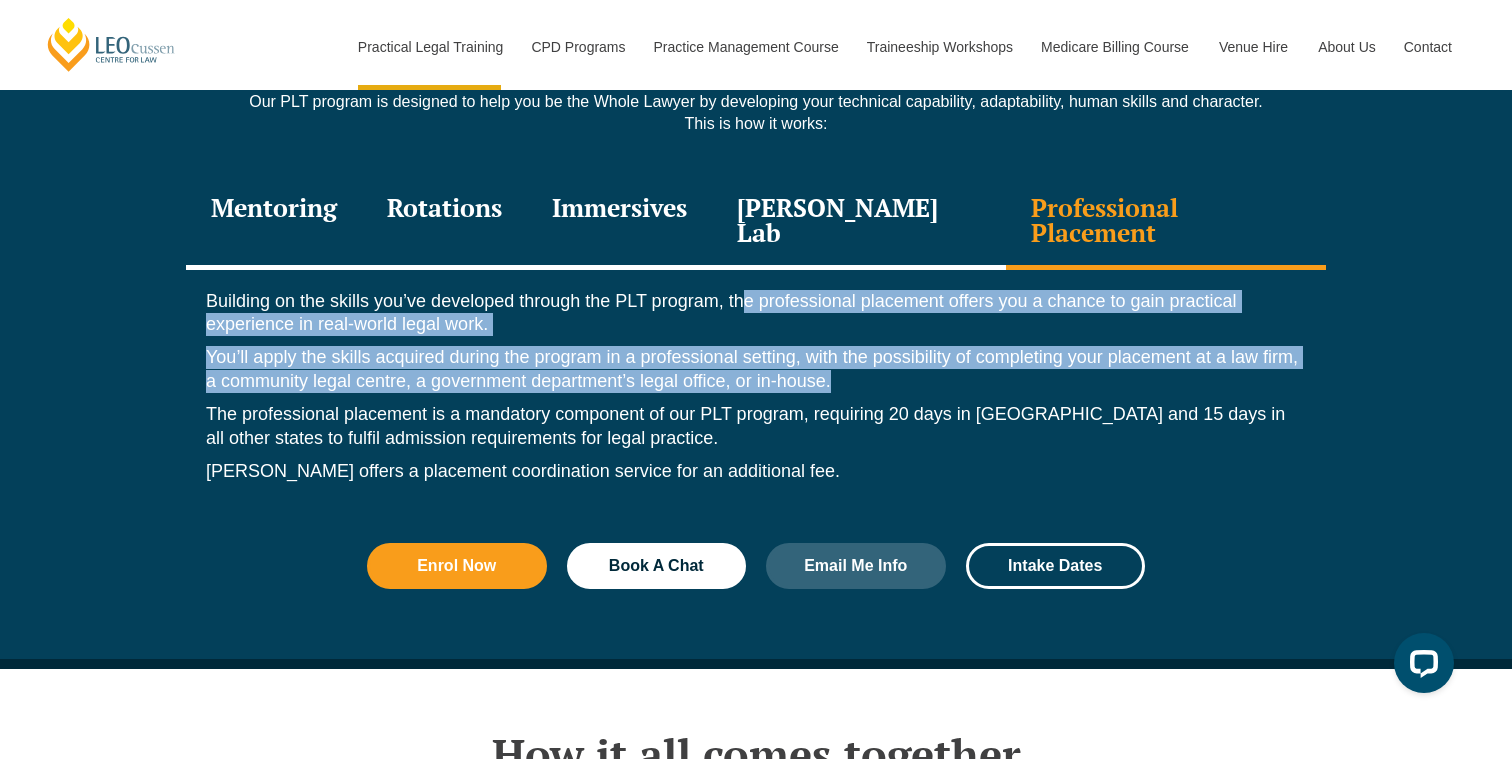 drag, startPoint x: 744, startPoint y: 233, endPoint x: 834, endPoint y: 308, distance: 117.15375 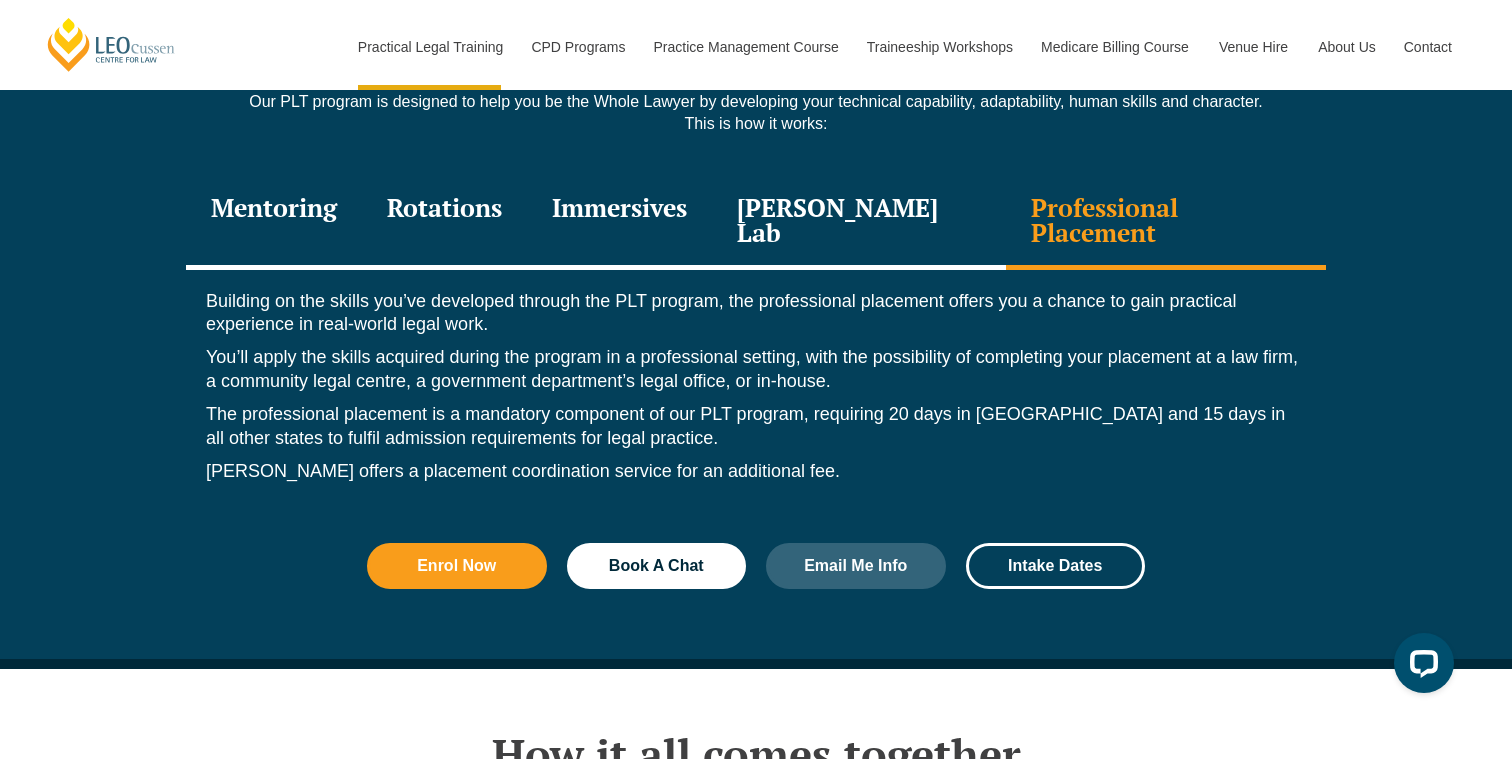 click on "The professional placement is a mandatory component of our PLT program, requiring 20 days in WA and 15 days in all other states to fulfil admission requirements for legal practice." at bounding box center (756, 426) 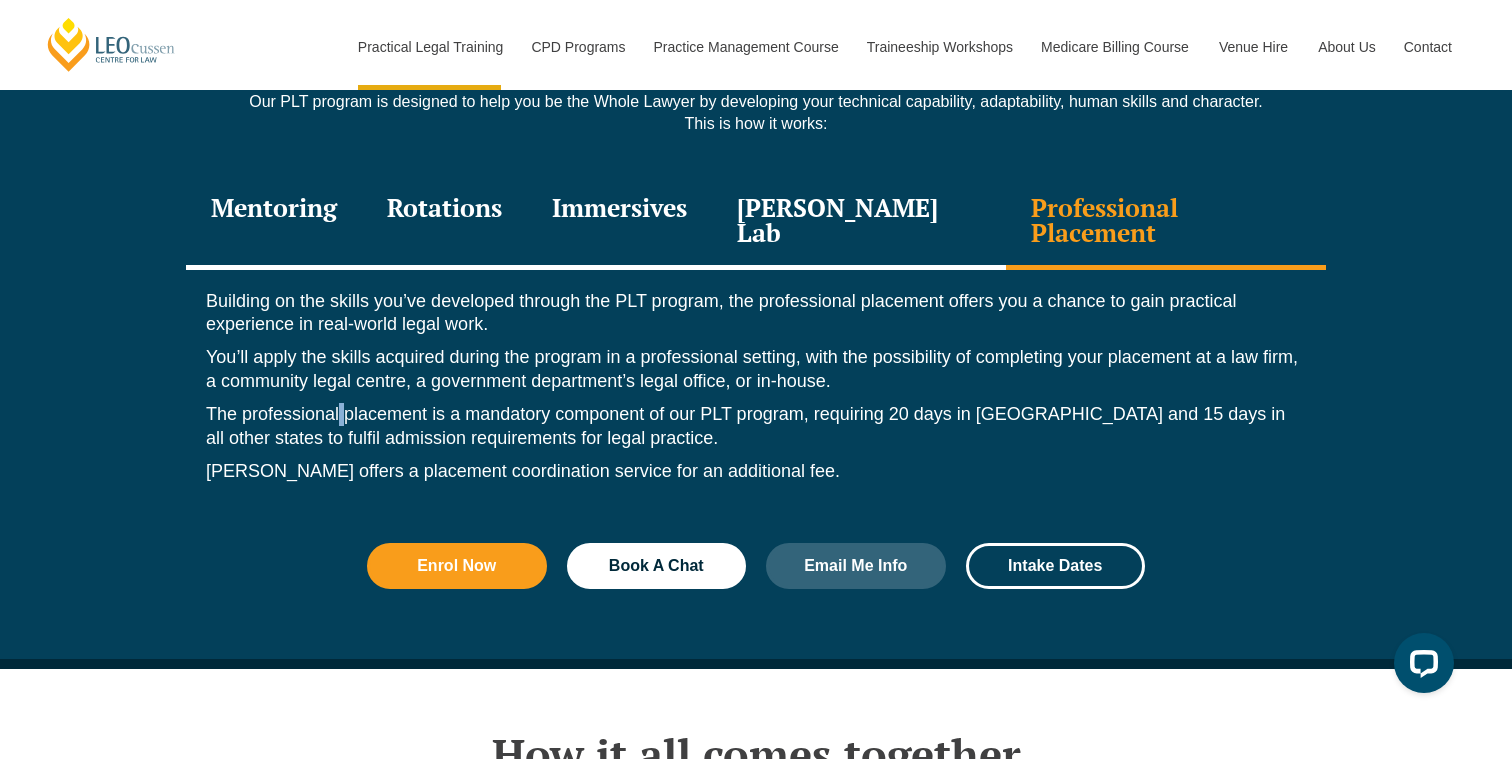 click on "The professional placement is a mandatory component of our PLT program, requiring 20 days in WA and 15 days in all other states to fulfil admission requirements for legal practice." at bounding box center (756, 426) 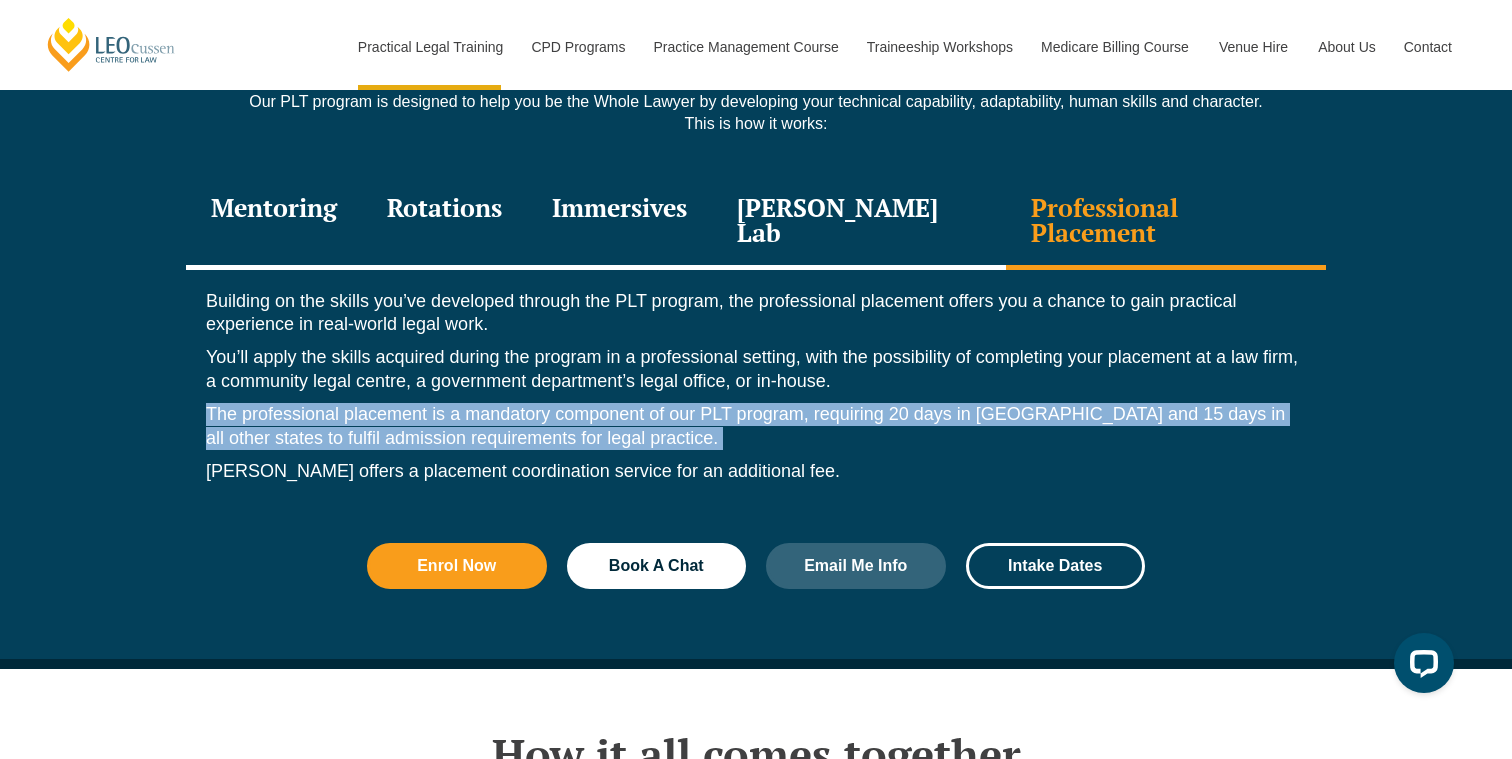 click on "The professional placement is a mandatory component of our PLT program, requiring 20 days in WA and 15 days in all other states to fulfil admission requirements for legal practice." at bounding box center [756, 426] 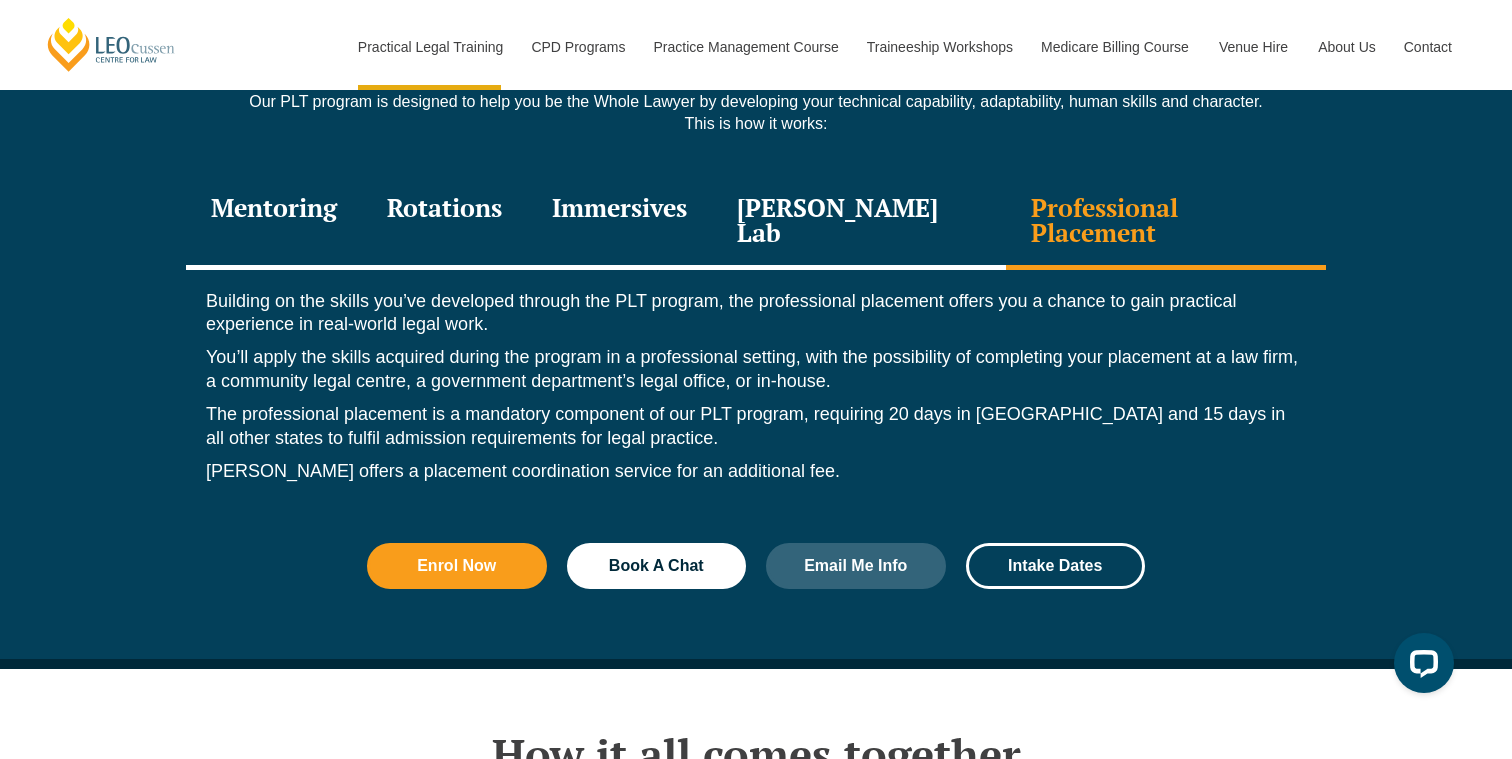 click on "The professional placement is a mandatory component of our PLT program, requiring 20 days in WA and 15 days in all other states to fulfil admission requirements for legal practice." at bounding box center [756, 426] 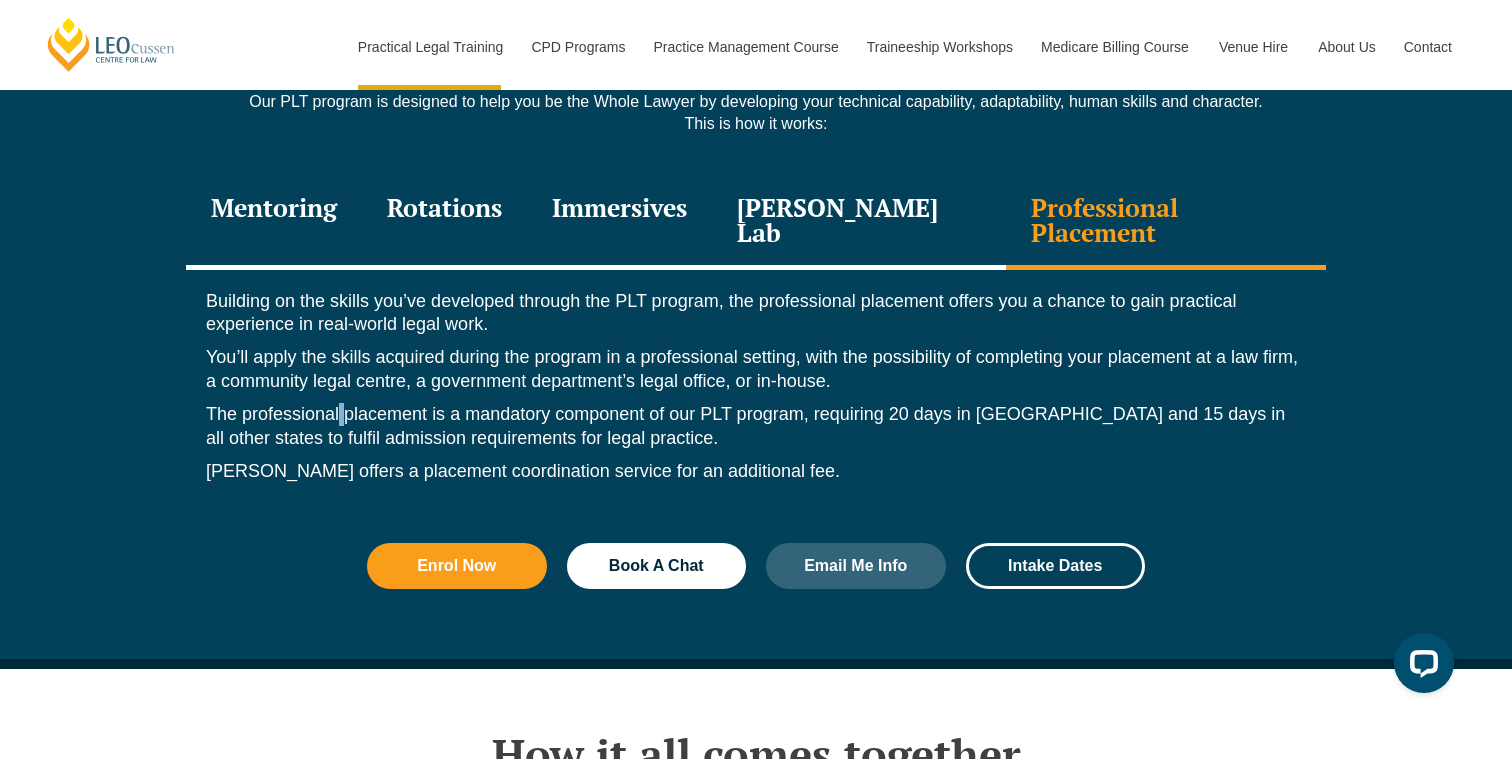 click on "The professional placement is a mandatory component of our PLT program, requiring 20 days in WA and 15 days in all other states to fulfil admission requirements for legal practice." at bounding box center (756, 426) 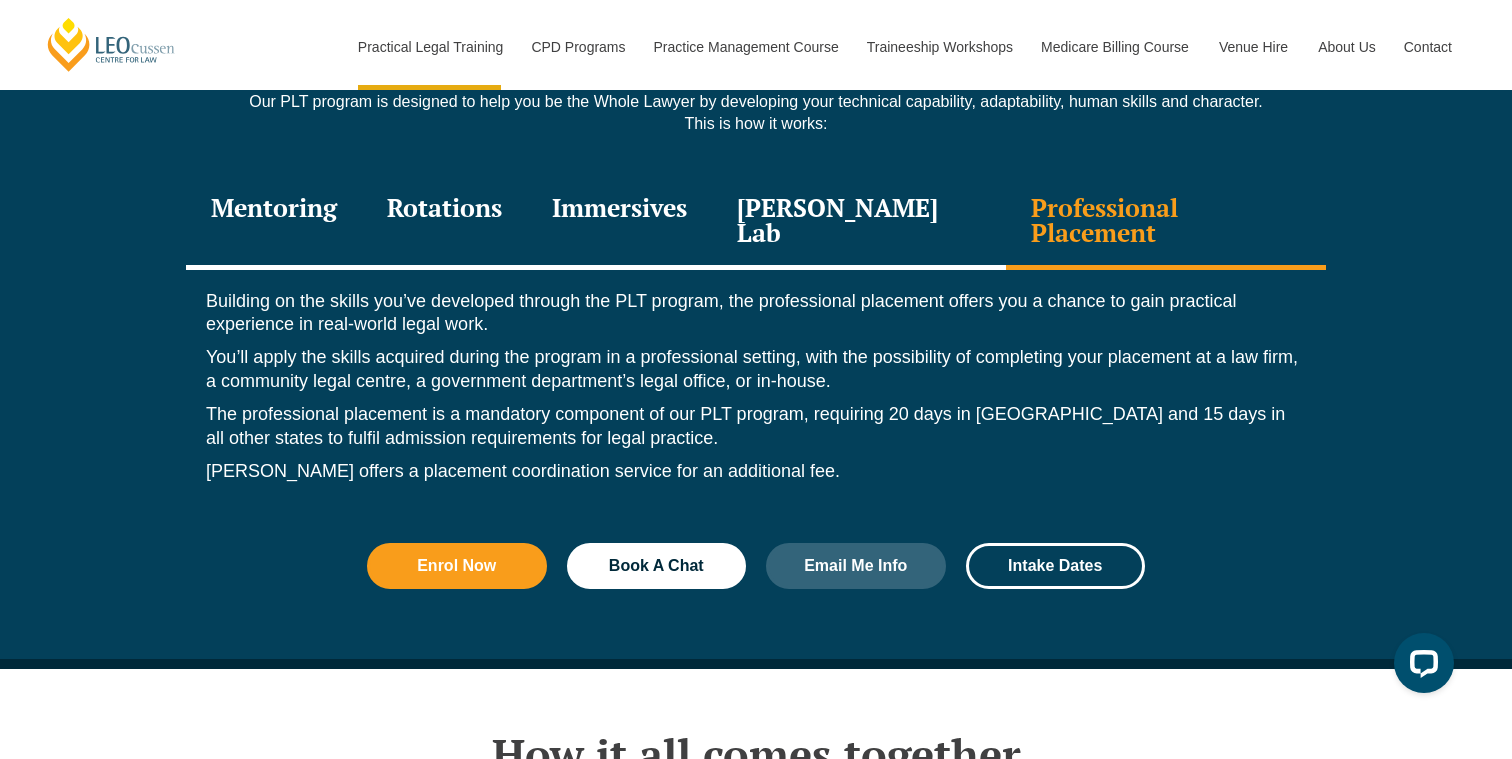 click on "The professional placement is a mandatory component of our PLT program, requiring 20 days in WA and 15 days in all other states to fulfil admission requirements for legal practice." at bounding box center [756, 426] 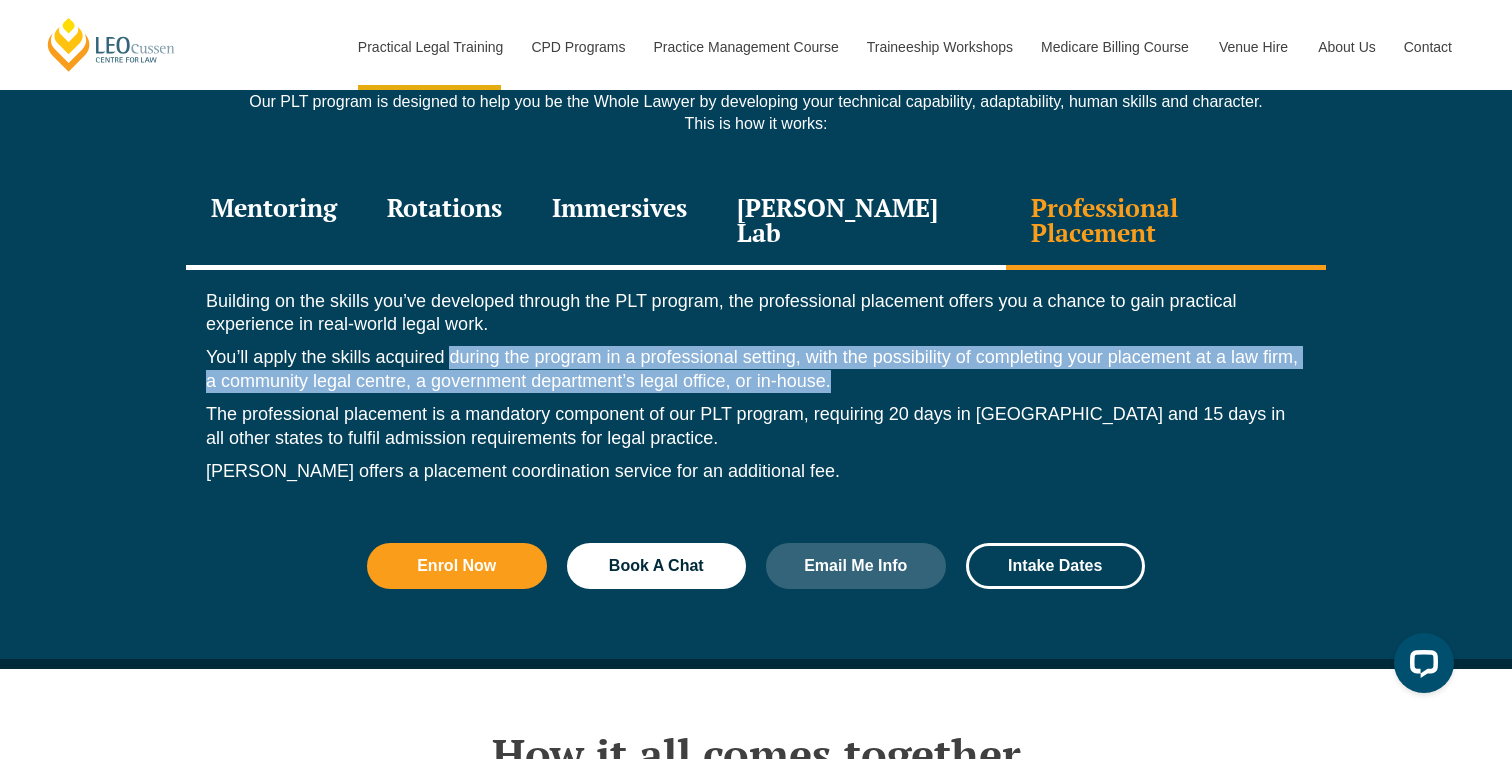 drag, startPoint x: 451, startPoint y: 293, endPoint x: 842, endPoint y: 315, distance: 391.61844 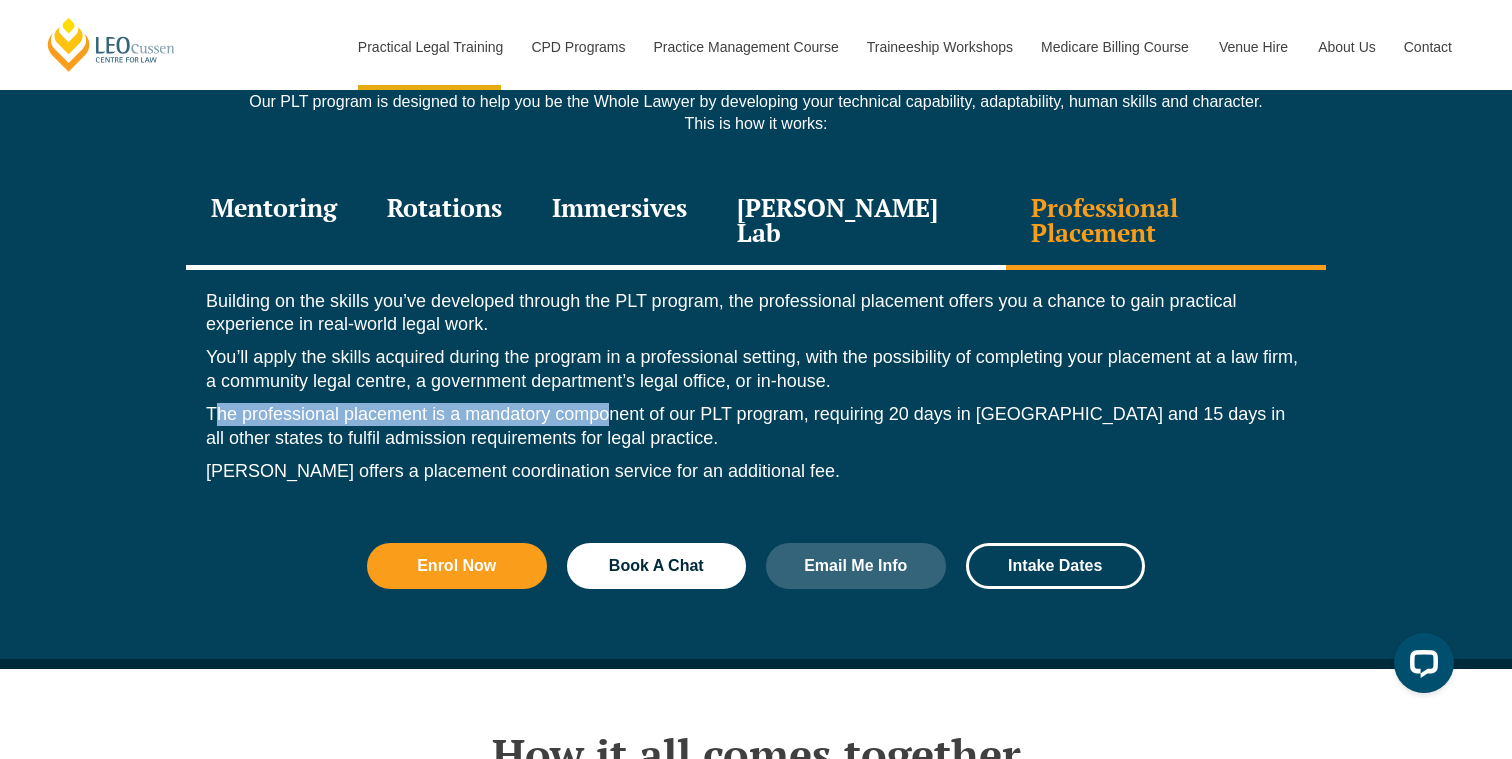 drag, startPoint x: 213, startPoint y: 348, endPoint x: 606, endPoint y: 339, distance: 393.10303 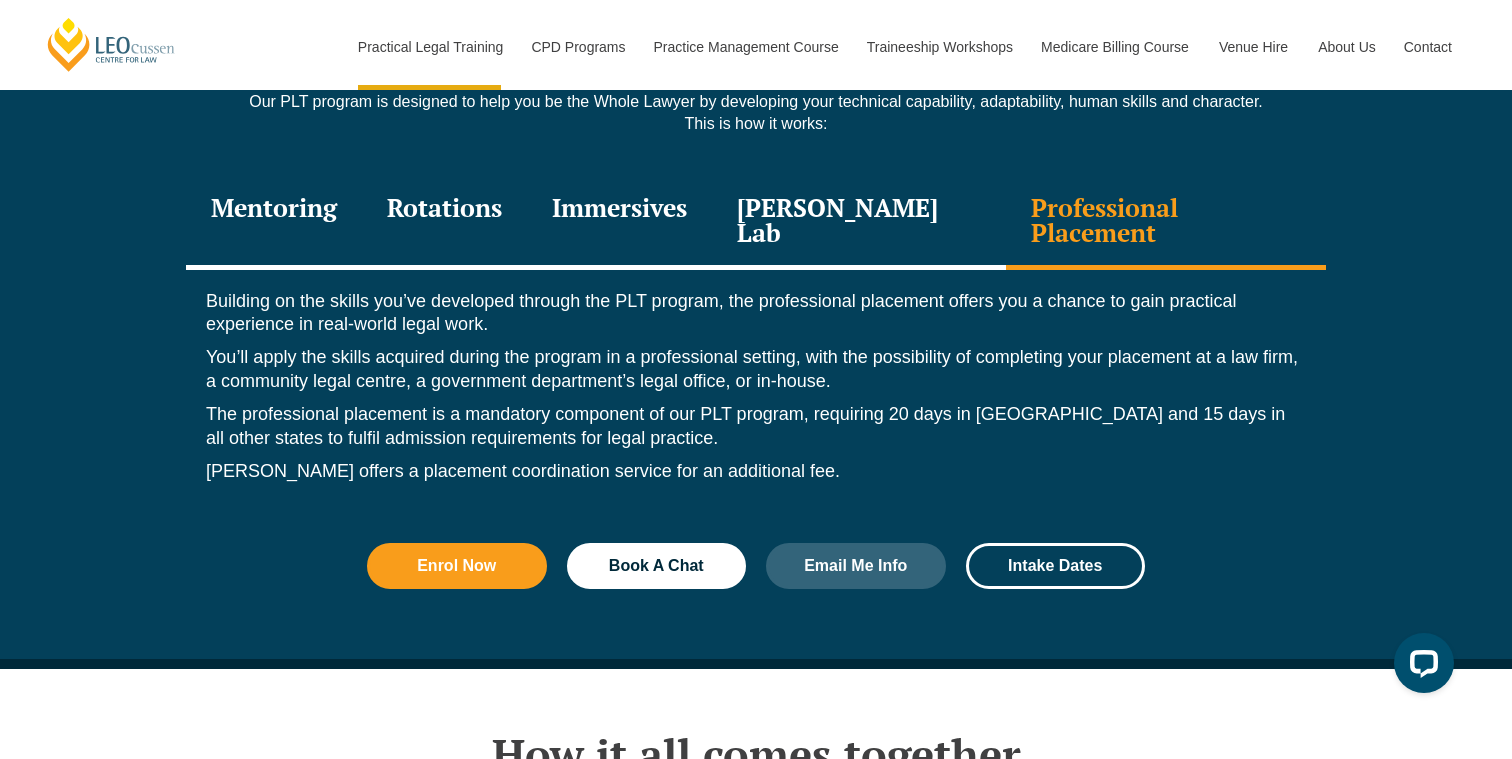 click on "The professional placement is a mandatory component of our PLT program, requiring 20 days in WA and 15 days in all other states to fulfil admission requirements for legal practice." at bounding box center [756, 426] 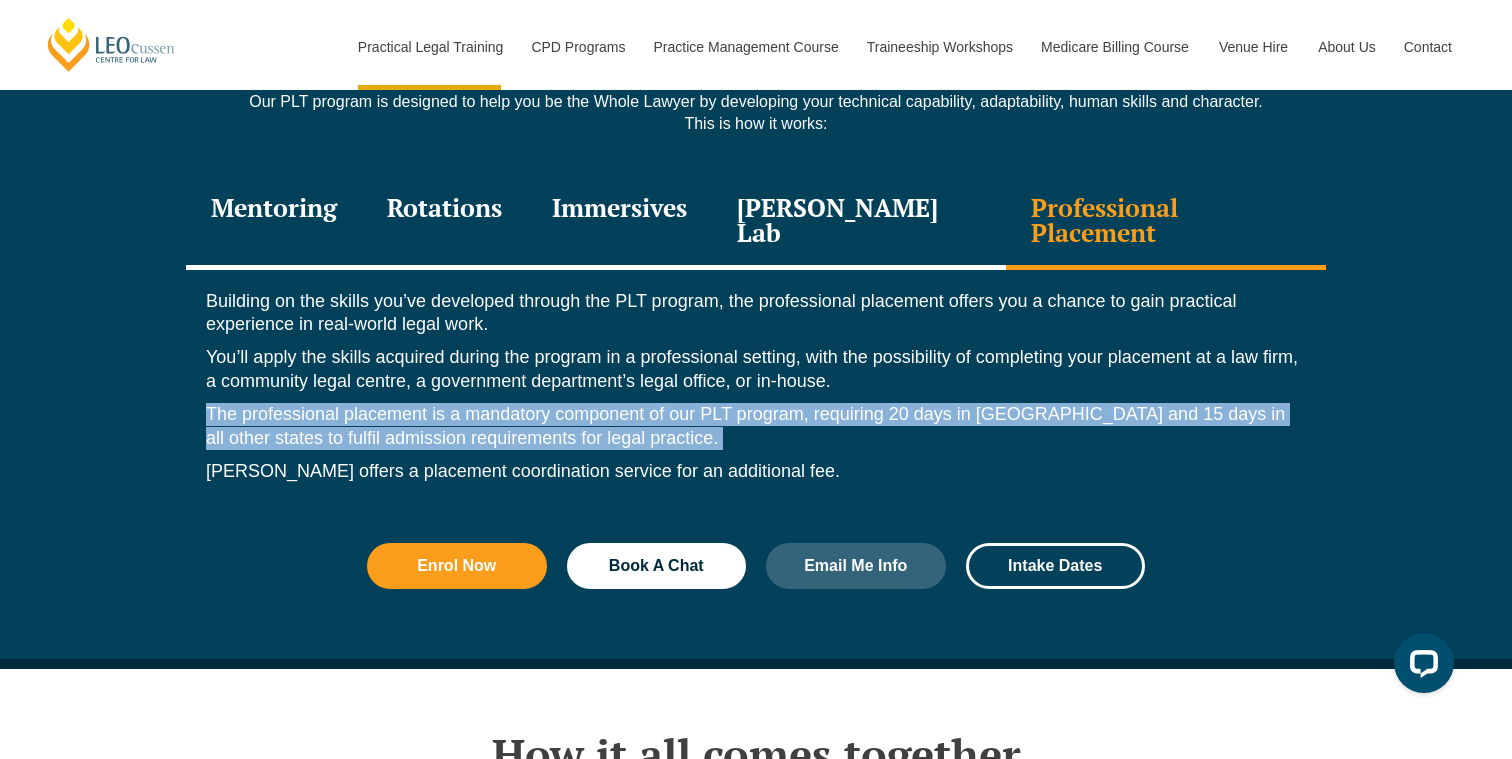 click on "The professional placement is a mandatory component of our PLT program, requiring 20 days in WA and 15 days in all other states to fulfil admission requirements for legal practice." at bounding box center [756, 426] 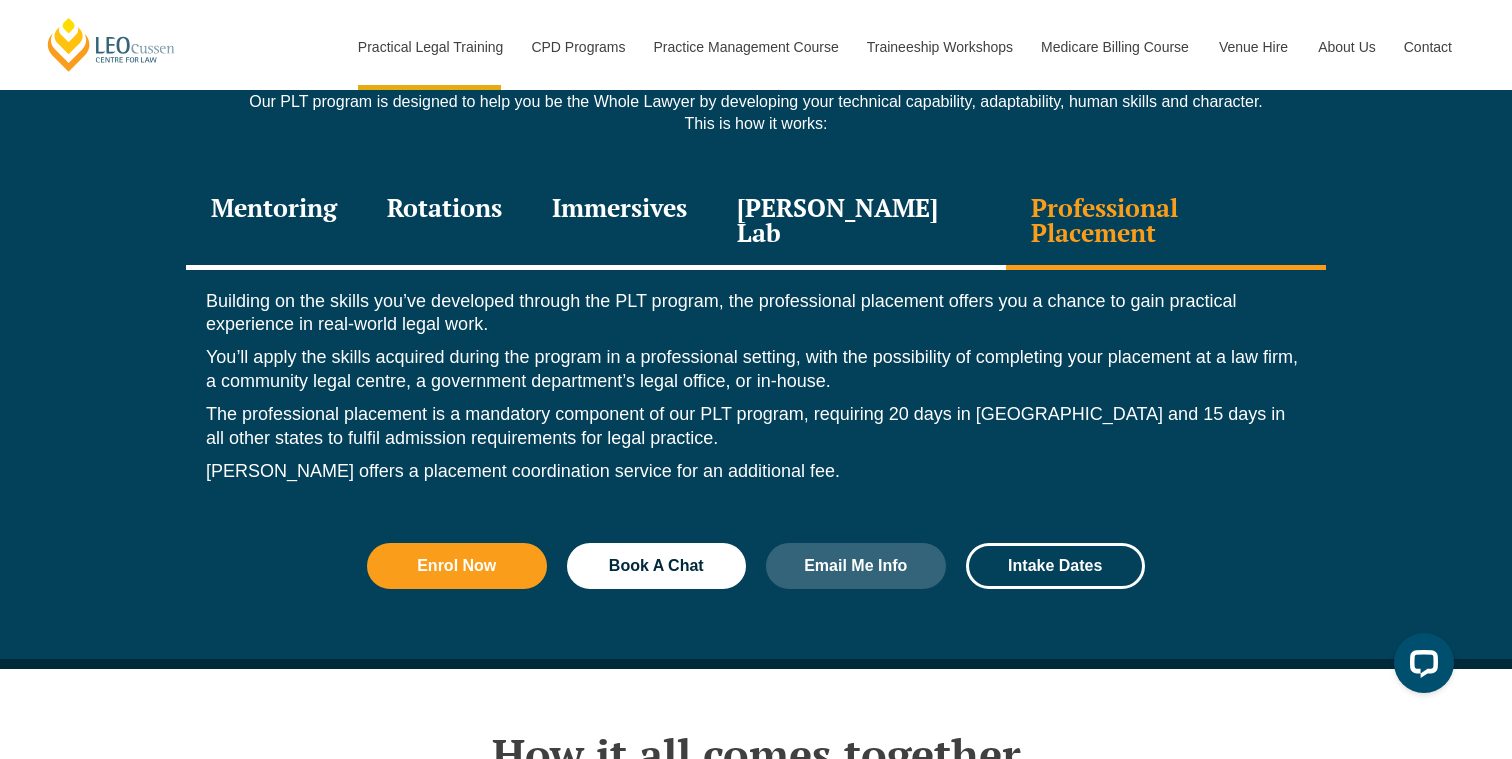 click on "Leo Cussen offers a placement coordination service for an additional fee." at bounding box center [756, 471] 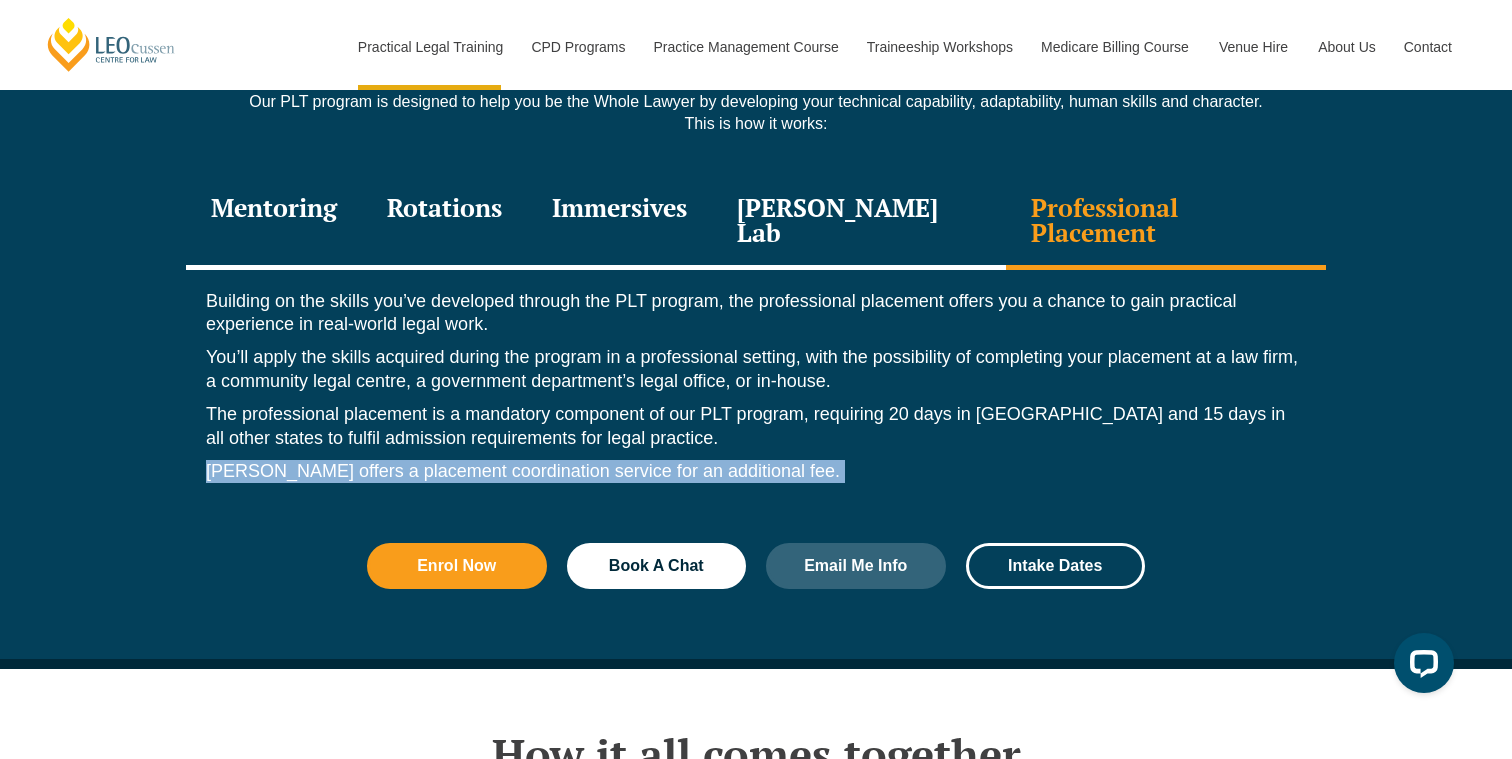 click on "Leo Cussen offers a placement coordination service for an additional fee." at bounding box center [756, 471] 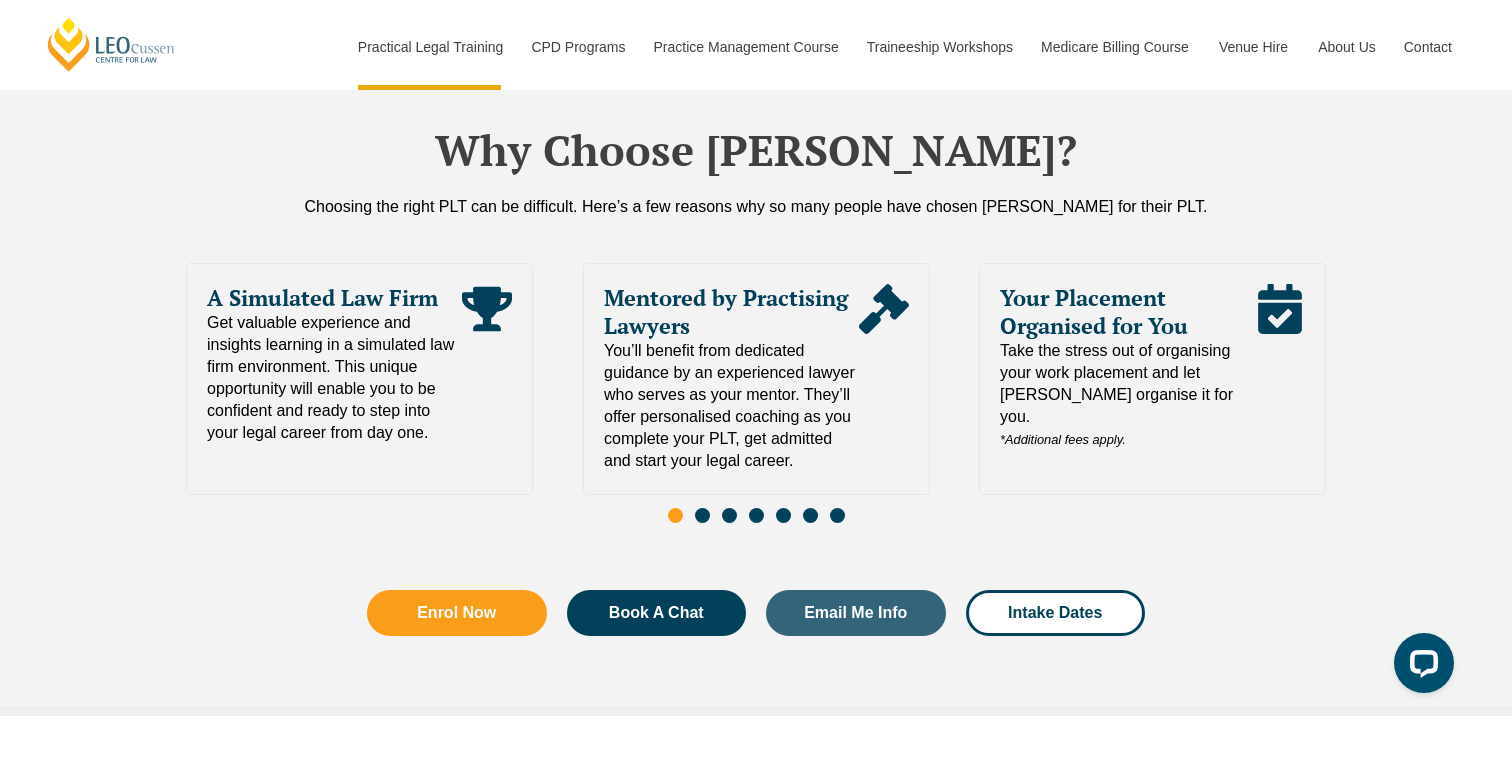 scroll, scrollTop: 4426, scrollLeft: 0, axis: vertical 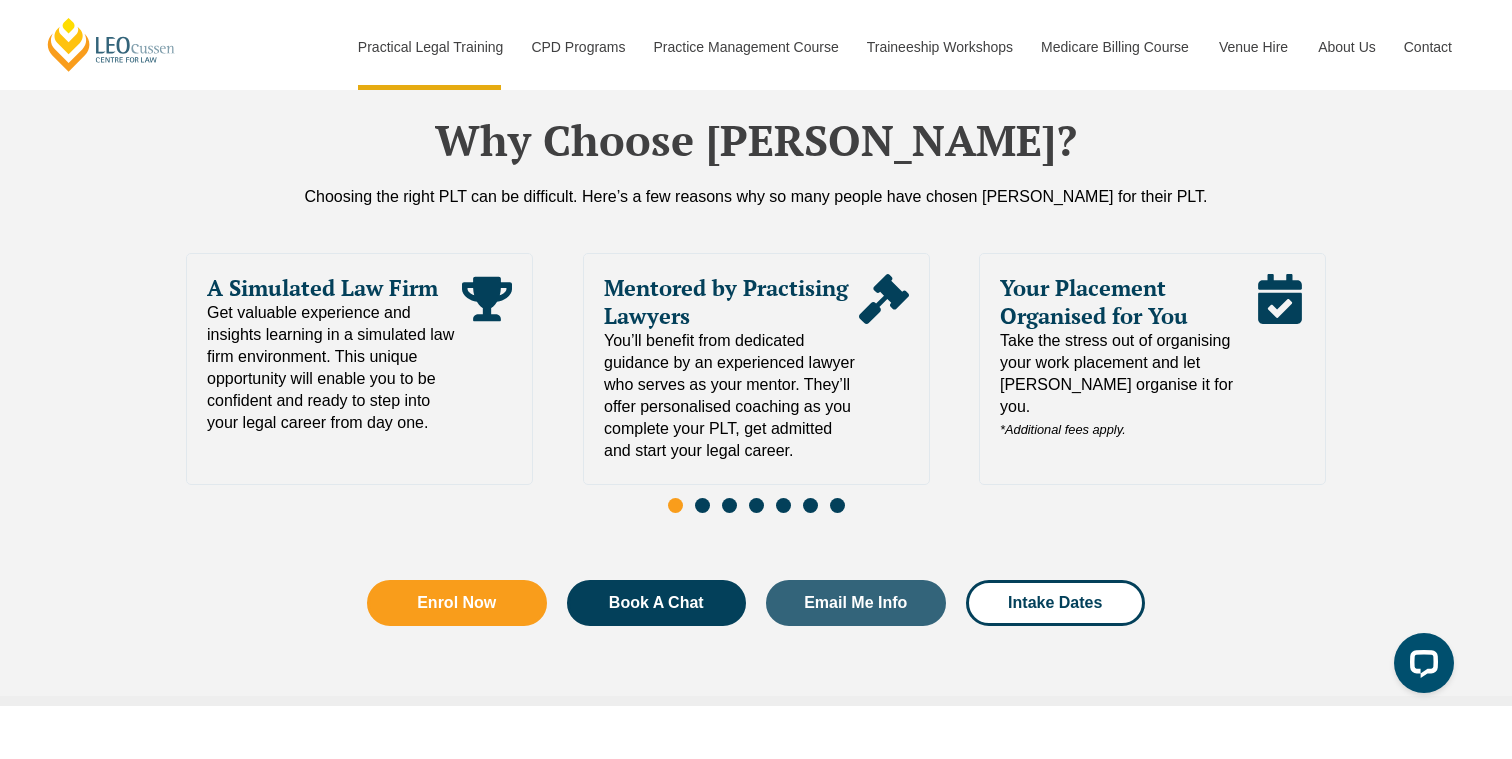 click at bounding box center [702, 505] 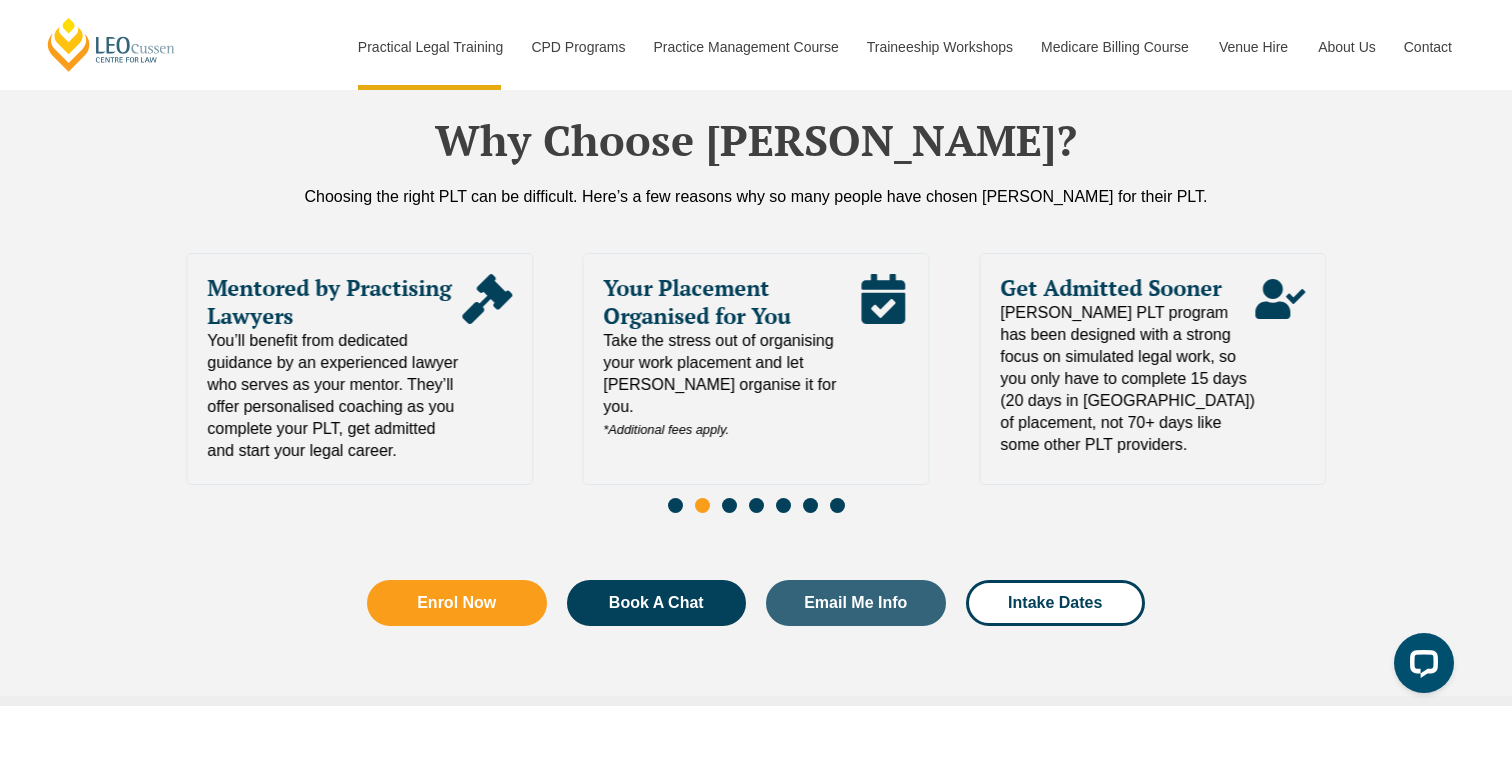 click at bounding box center (810, 505) 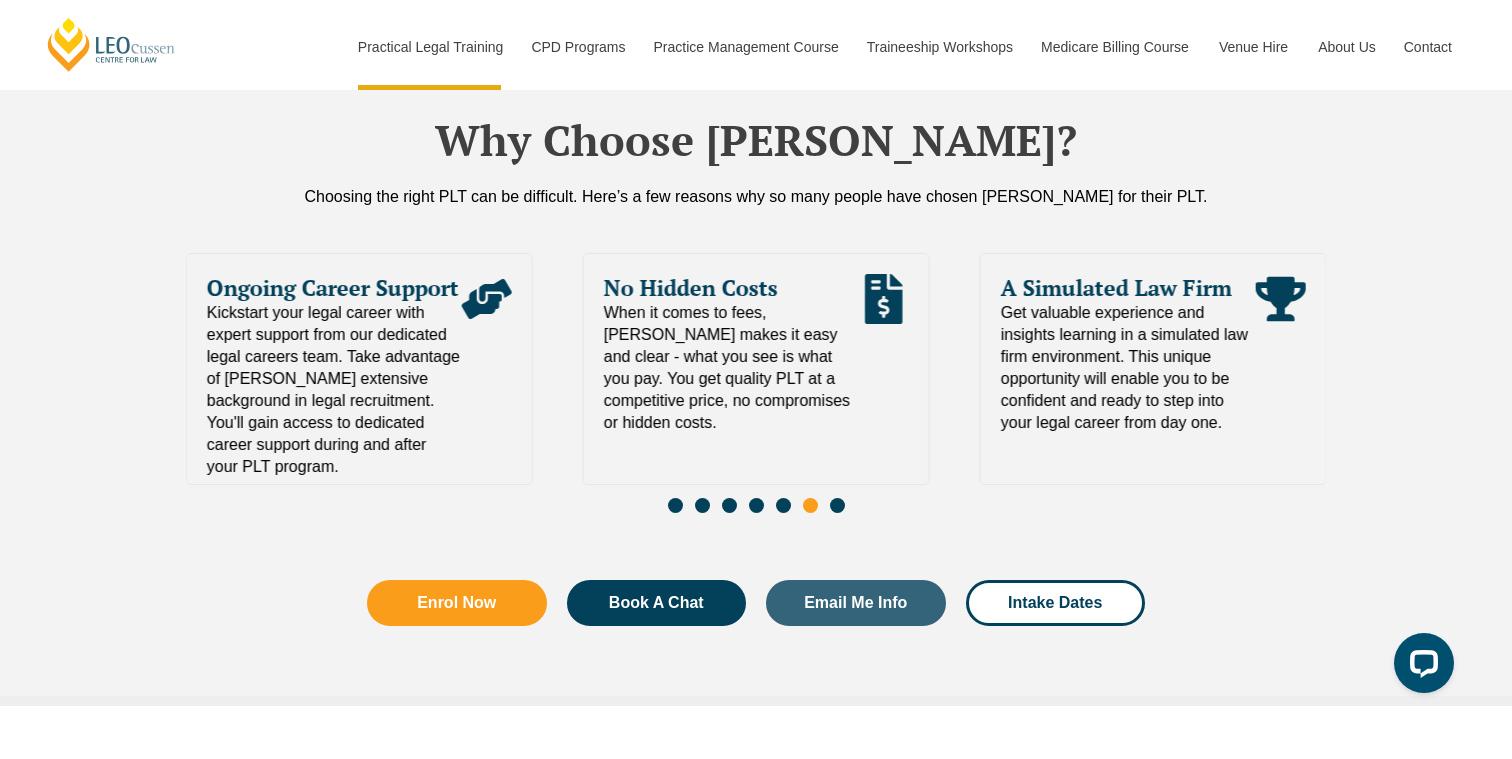 click at bounding box center (756, 507) 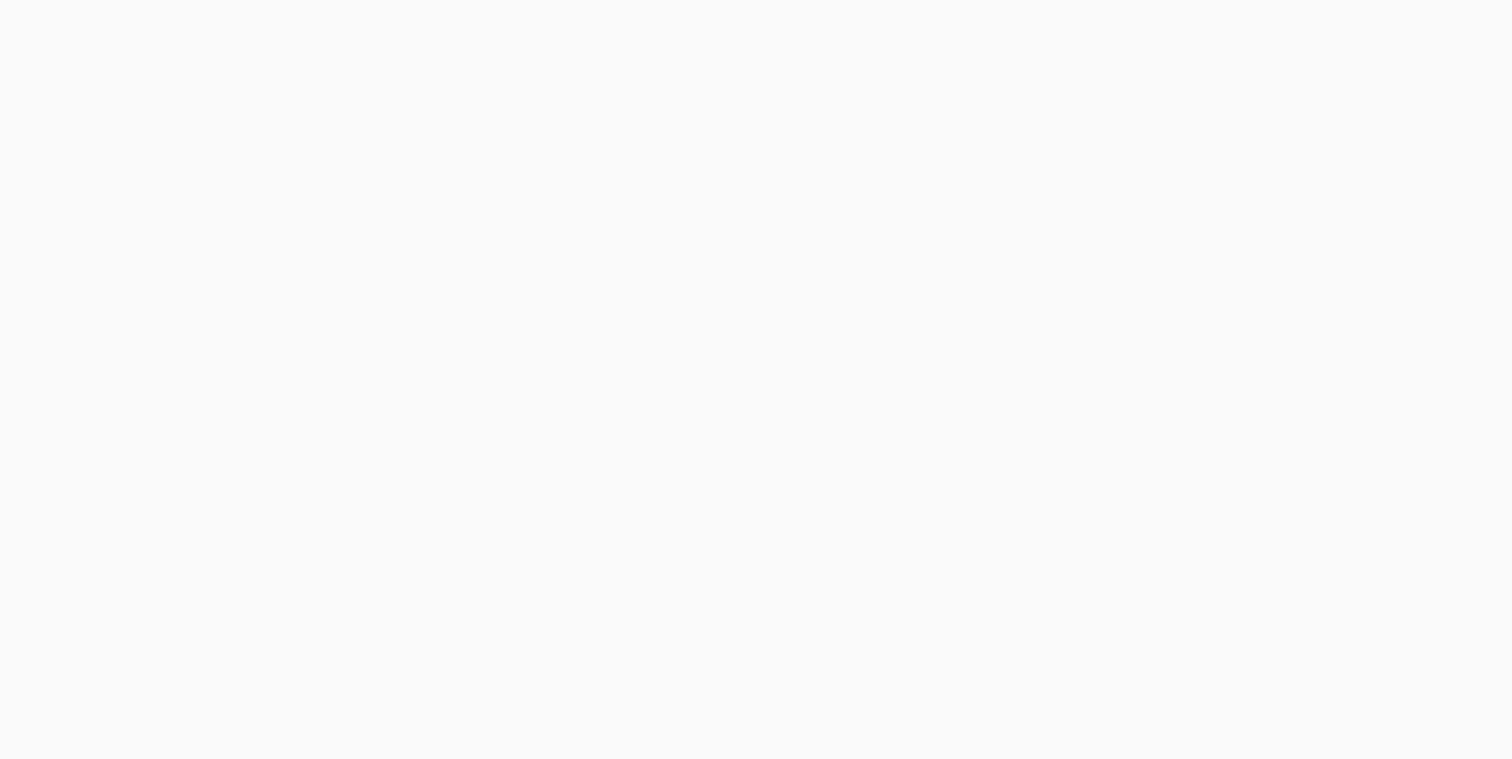 scroll, scrollTop: 0, scrollLeft: 0, axis: both 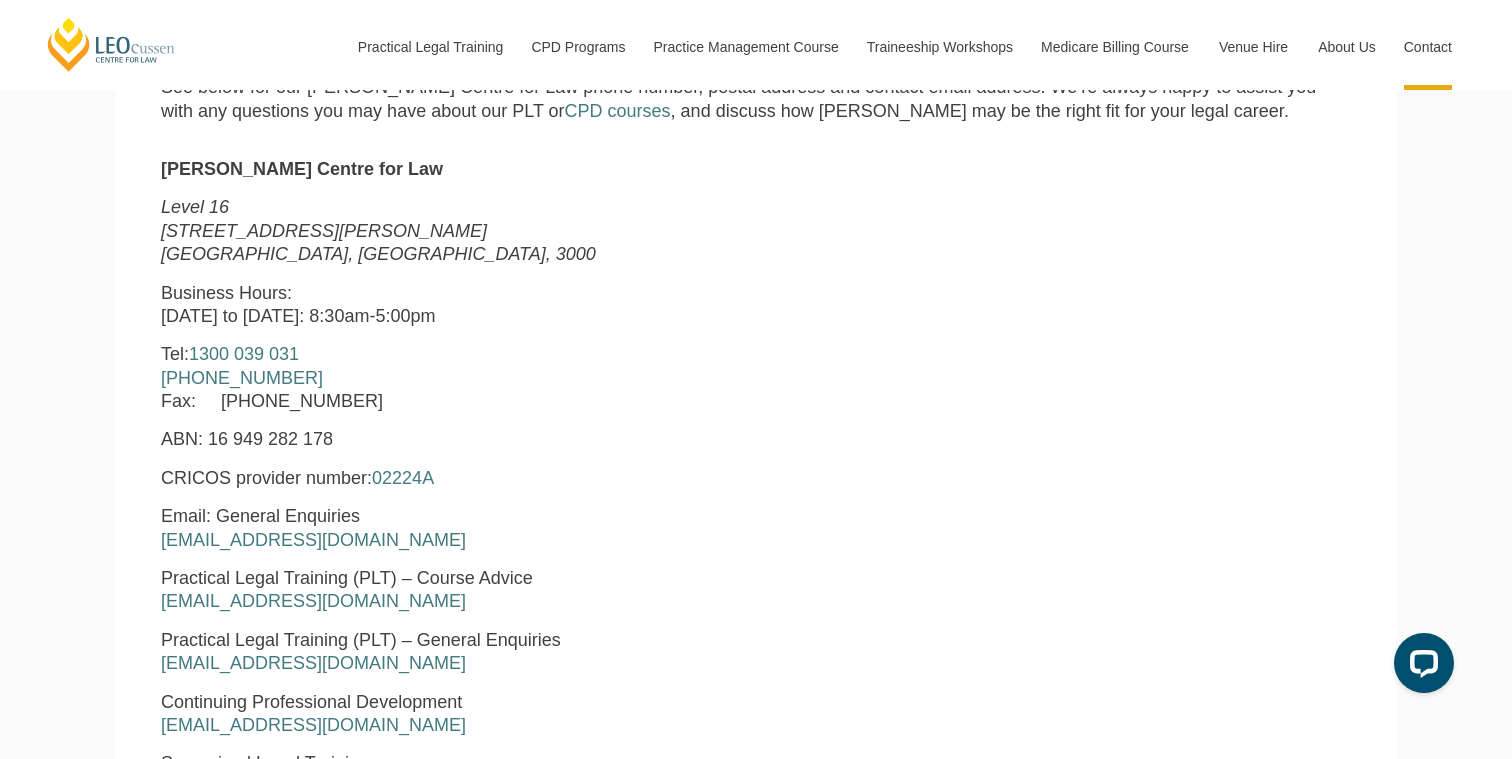 drag, startPoint x: 202, startPoint y: 353, endPoint x: 384, endPoint y: 349, distance: 182.04395 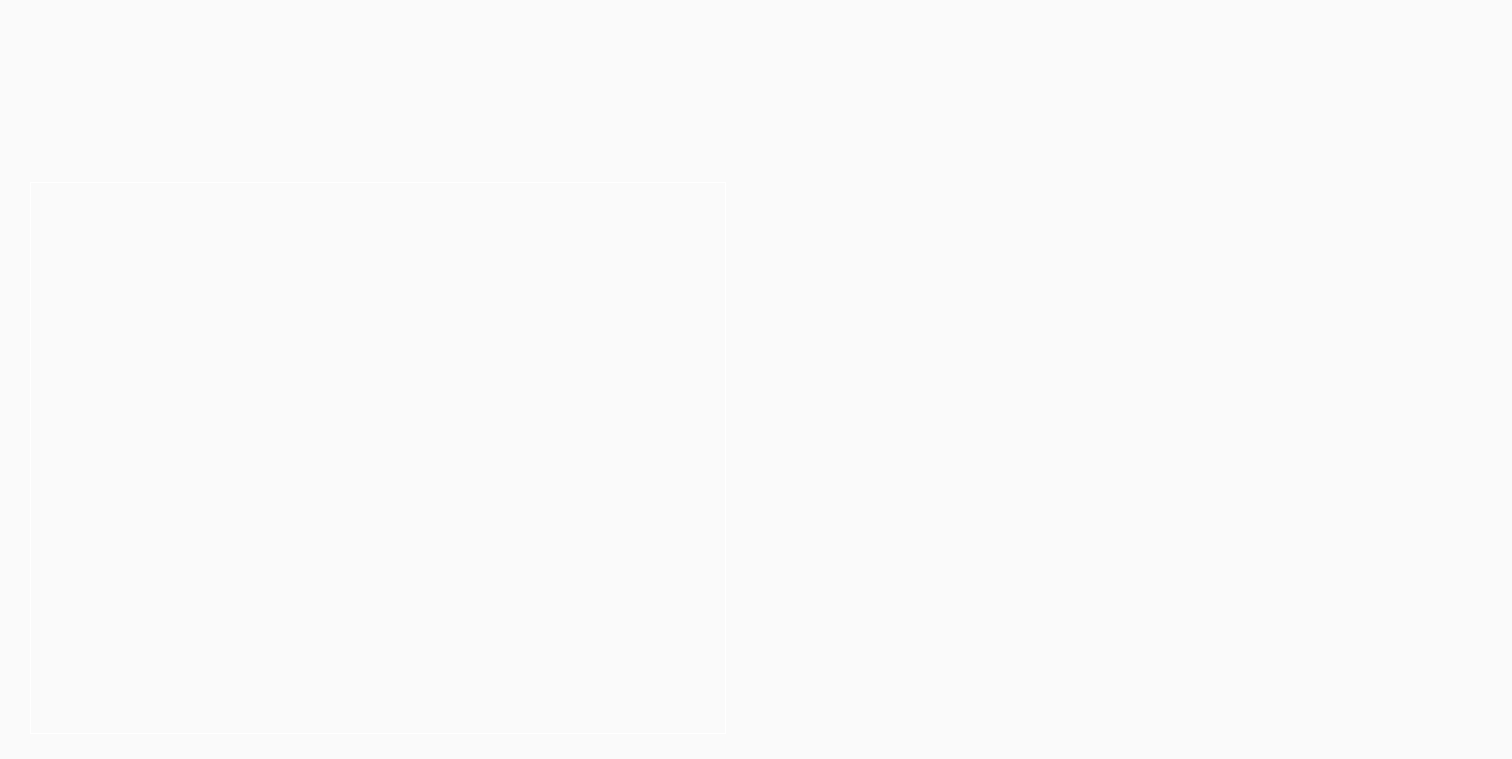 scroll, scrollTop: 0, scrollLeft: 0, axis: both 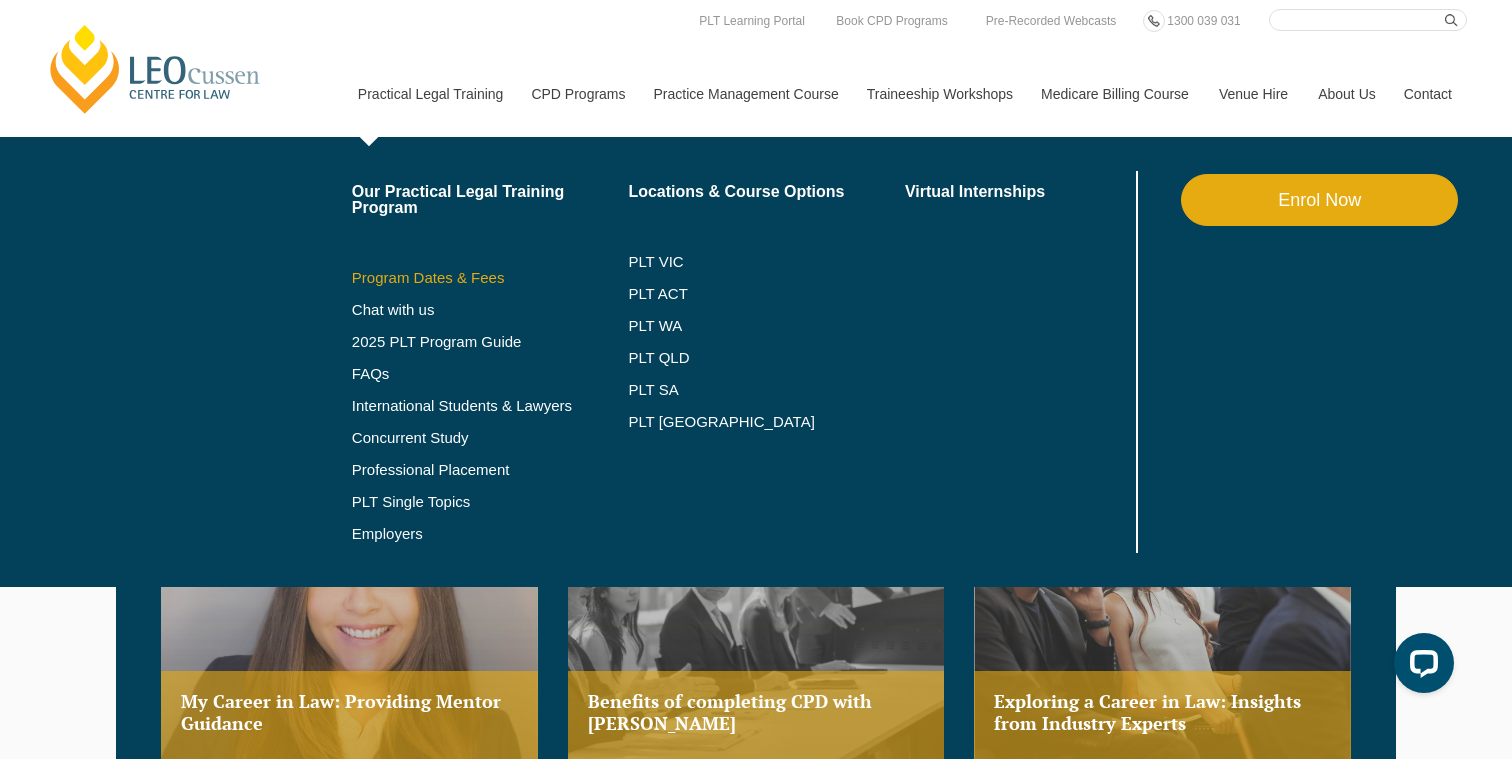 click on "Program Dates & Fees" at bounding box center (490, 278) 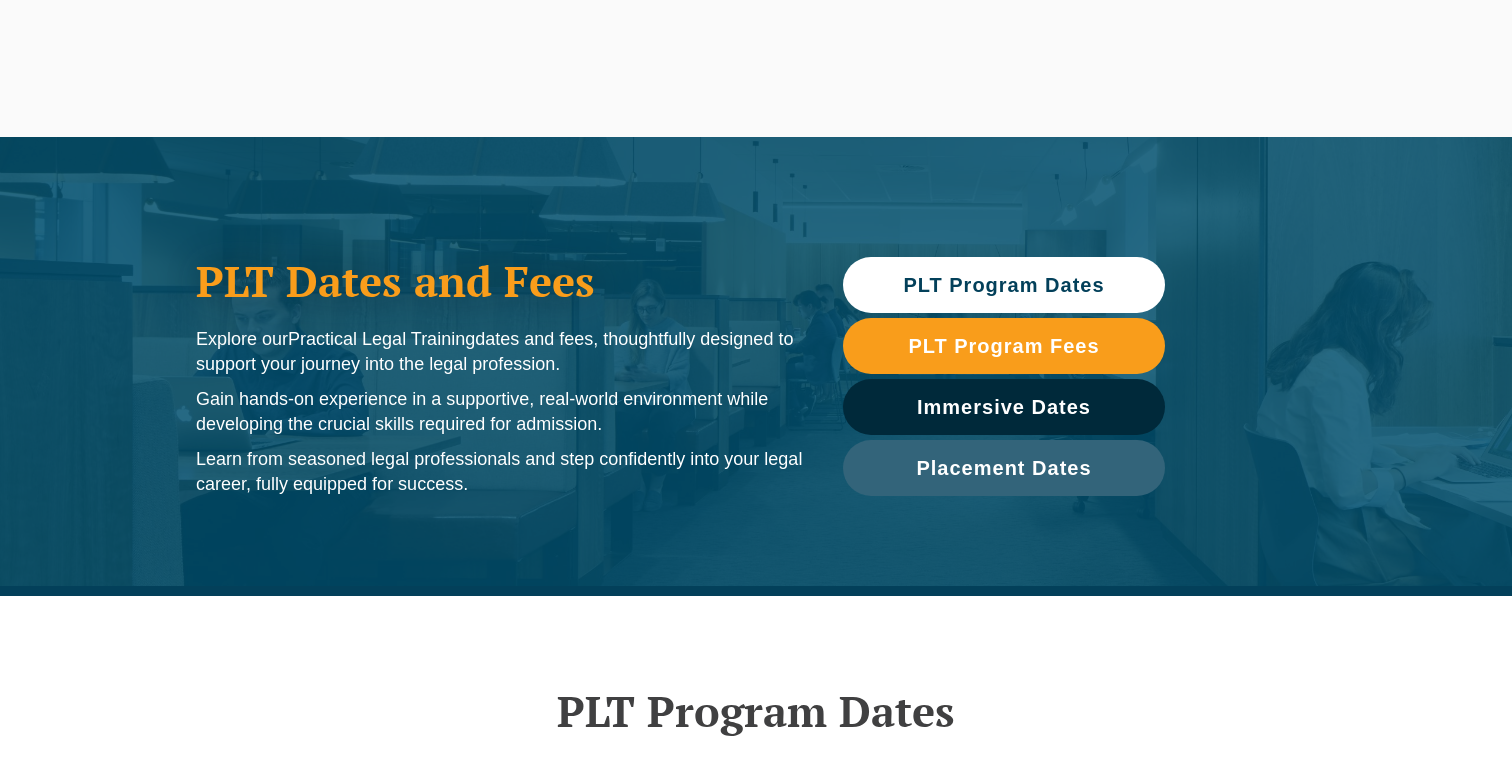 scroll, scrollTop: 360, scrollLeft: 0, axis: vertical 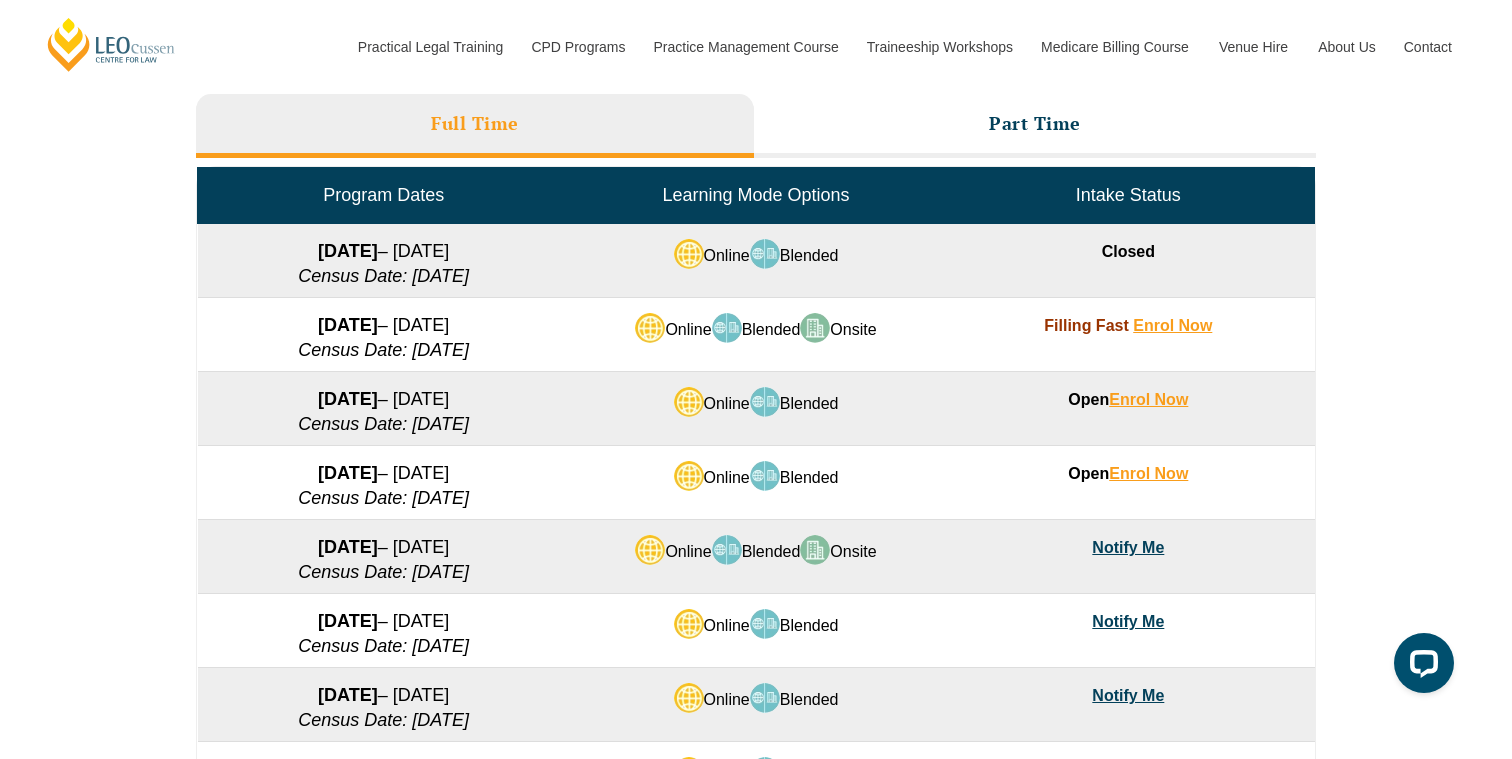 drag, startPoint x: 899, startPoint y: 327, endPoint x: 593, endPoint y: 344, distance: 306.47186 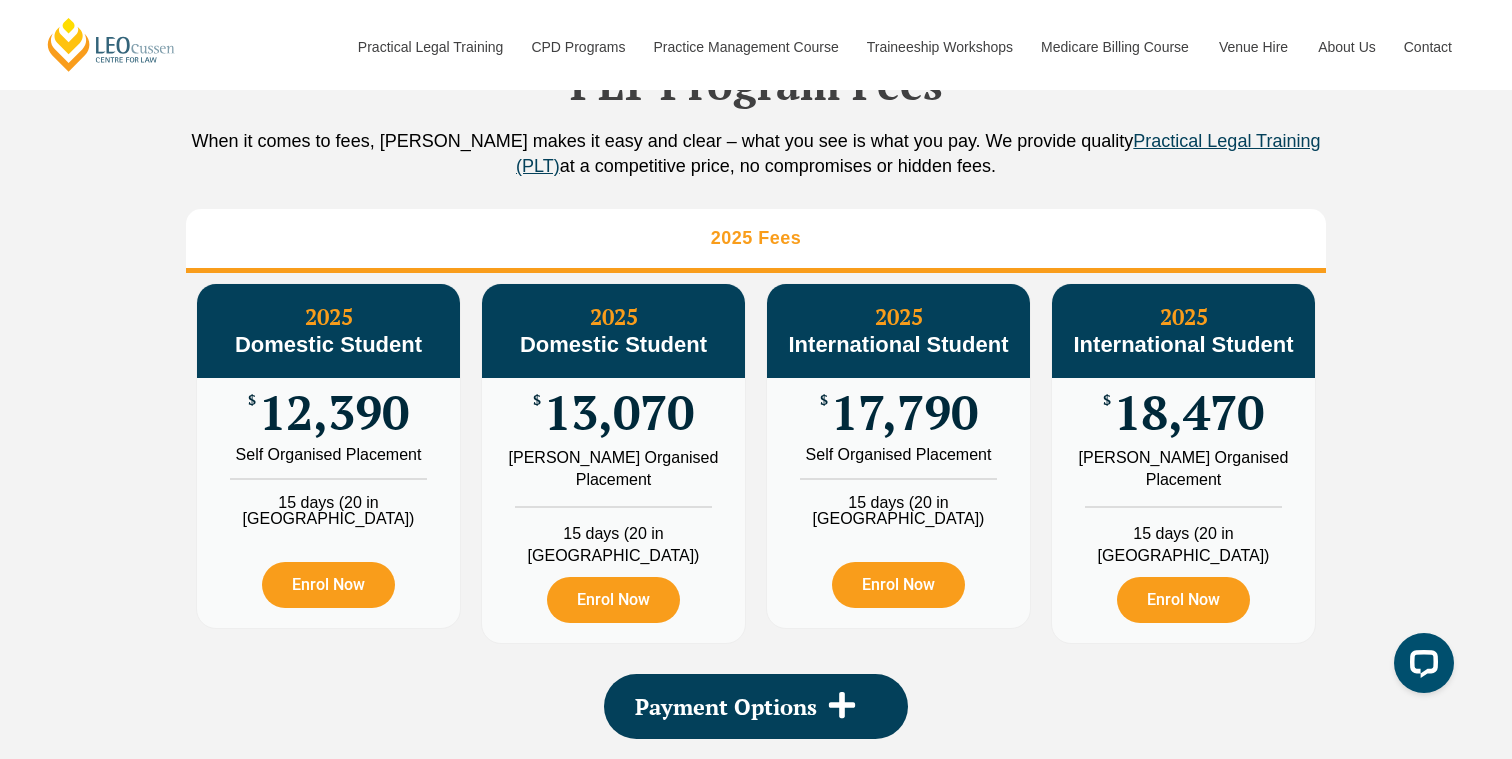 scroll, scrollTop: 2307, scrollLeft: 0, axis: vertical 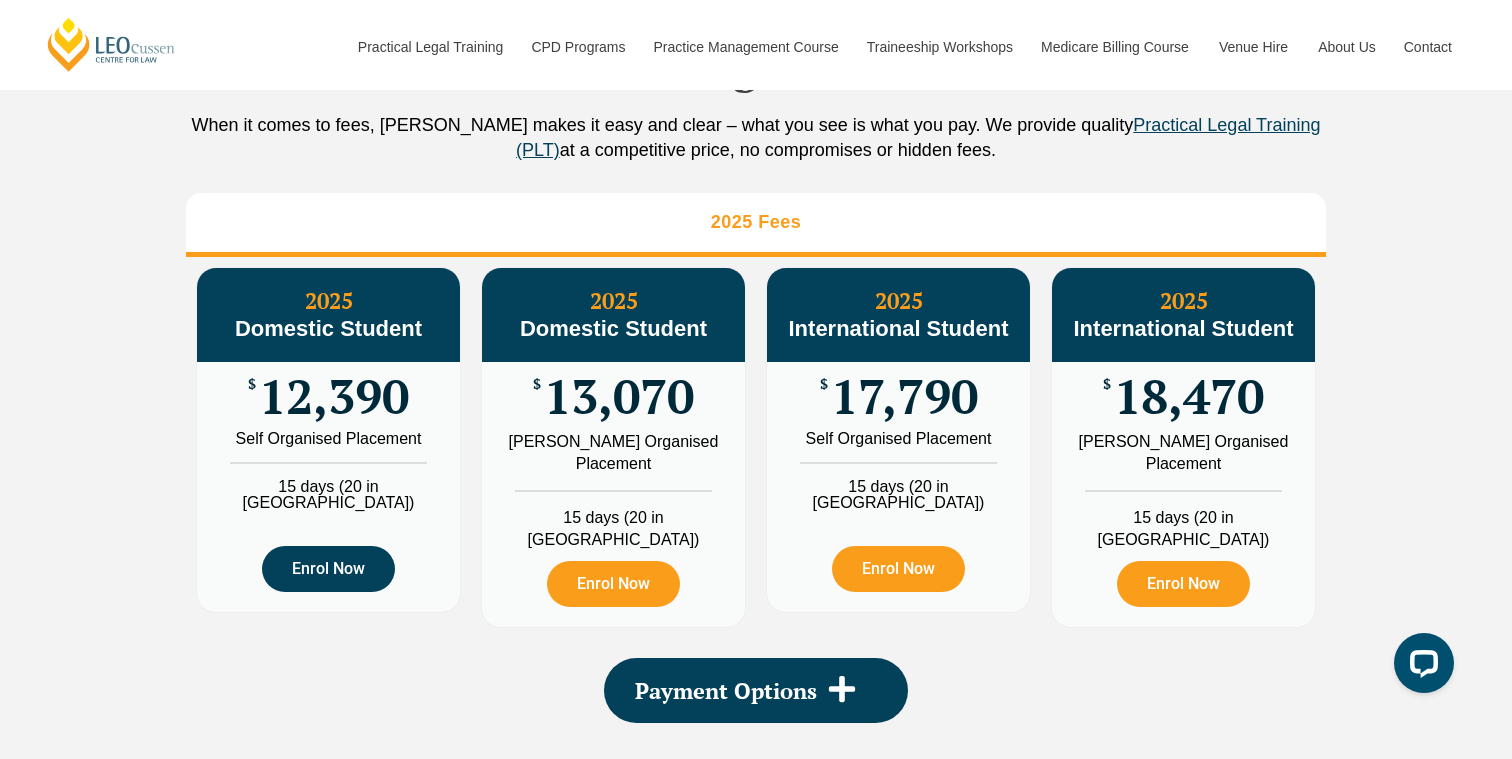 click on "Enrol Now" at bounding box center (328, 569) 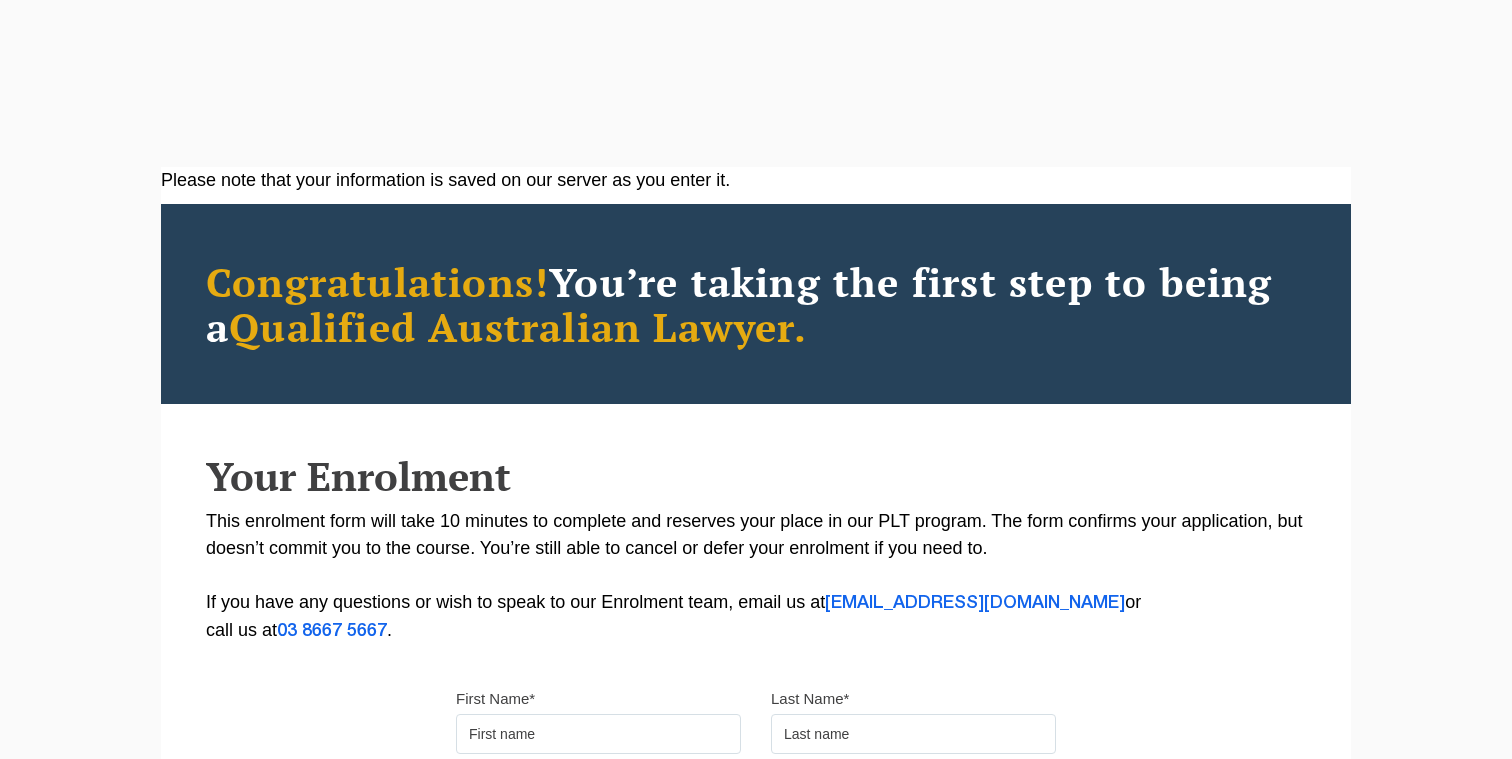 scroll, scrollTop: 0, scrollLeft: 0, axis: both 